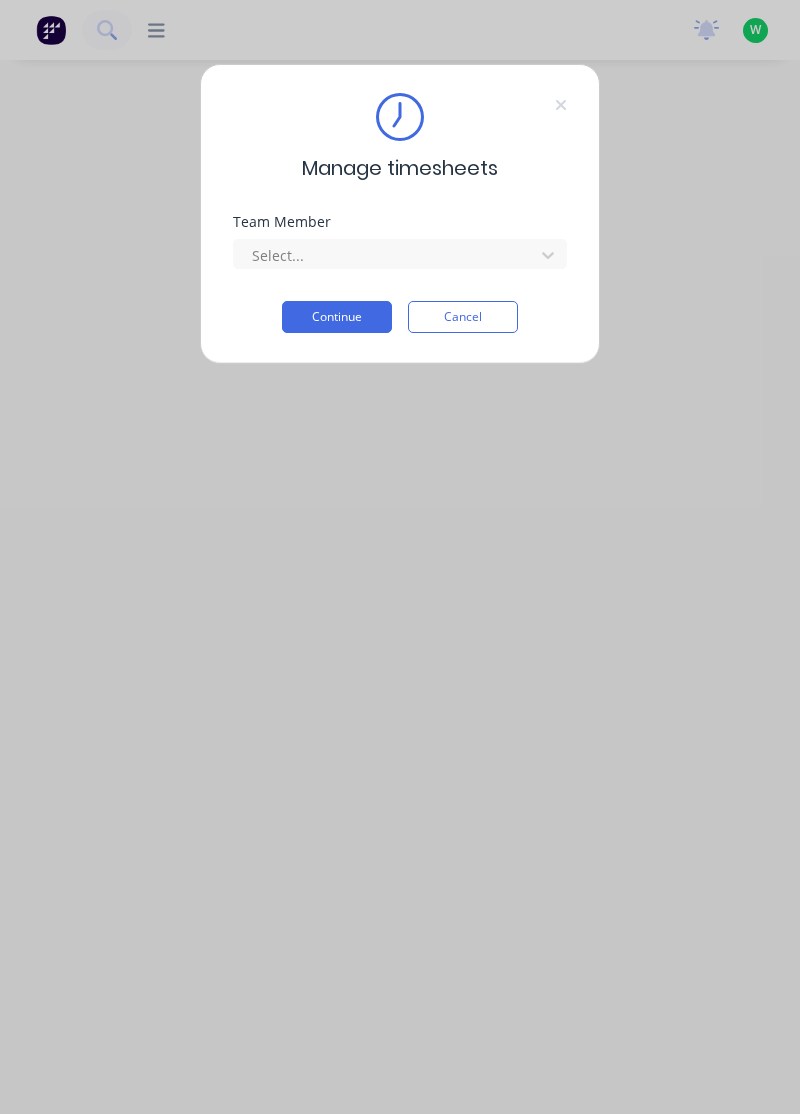 scroll, scrollTop: 0, scrollLeft: 0, axis: both 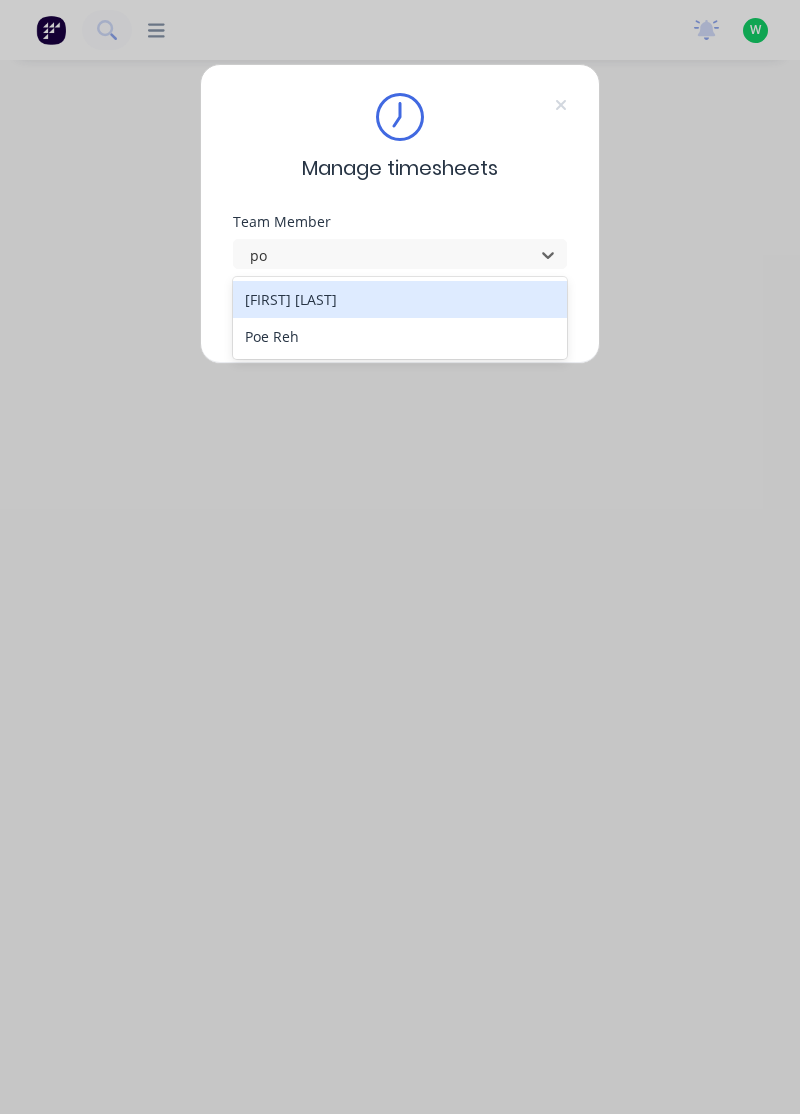 click on "Poe Reh" at bounding box center [400, 336] 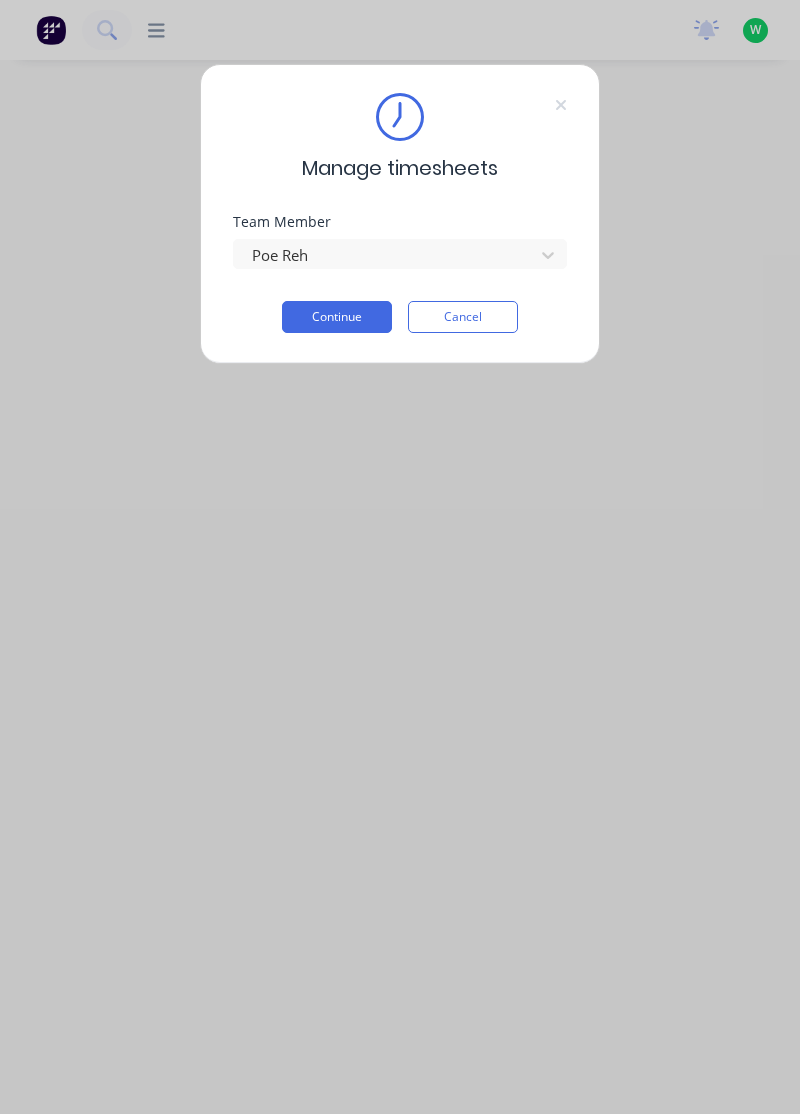 click on "Continue" at bounding box center (337, 317) 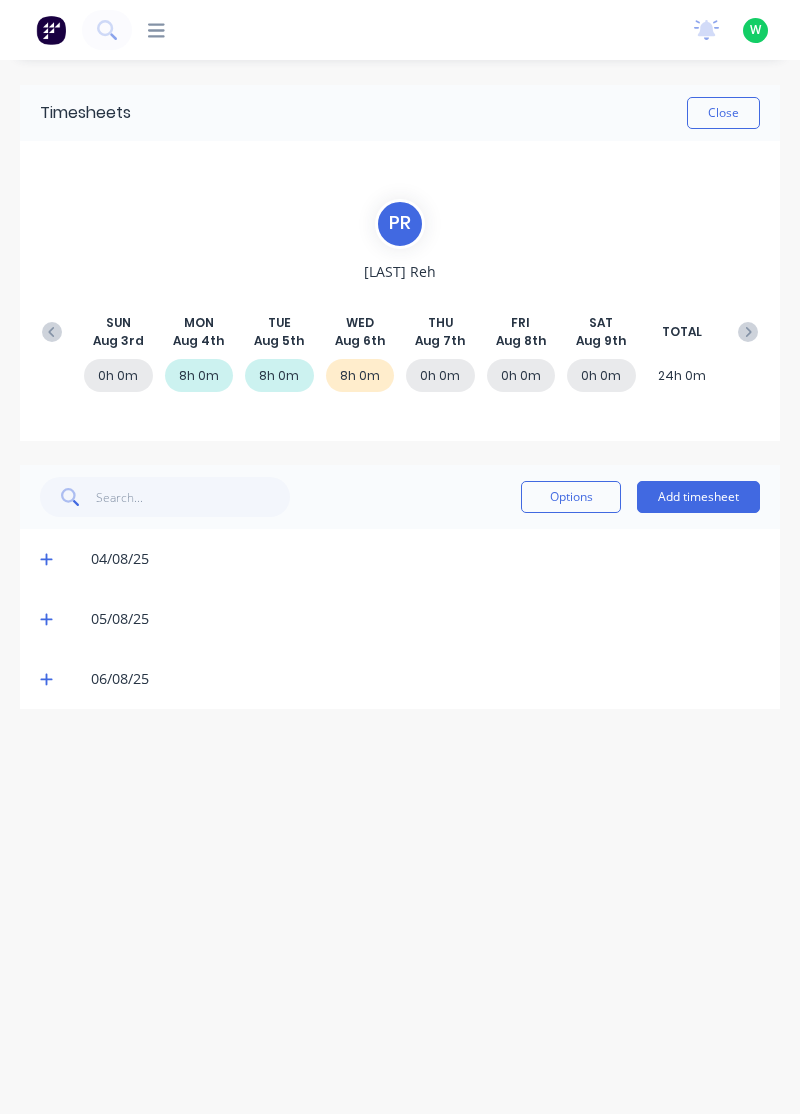 click on "Add timesheet" at bounding box center (698, 497) 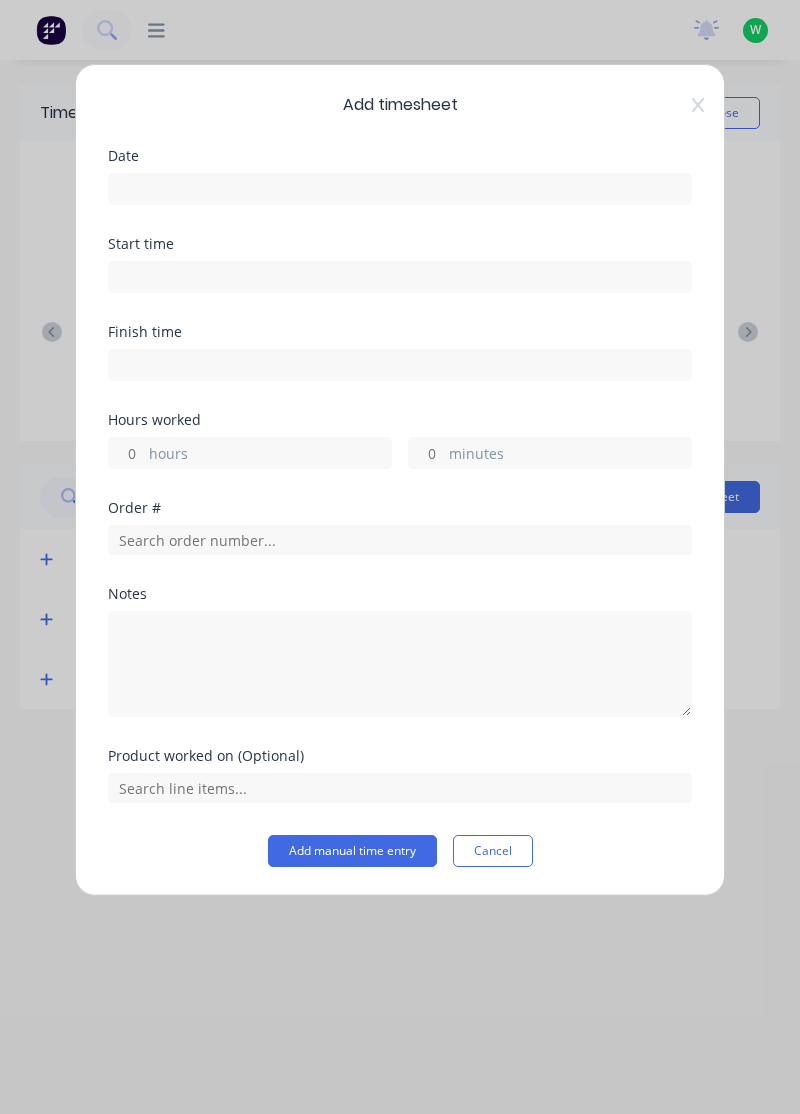 click at bounding box center (400, 189) 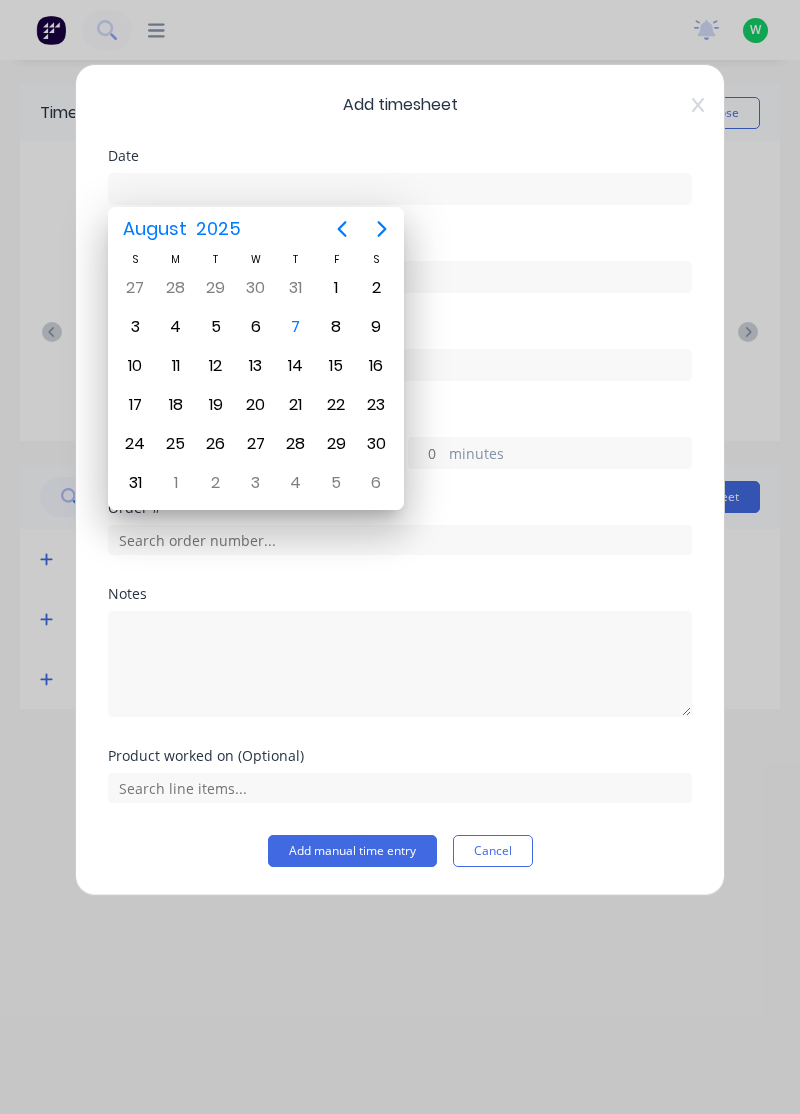 click on "7" at bounding box center (296, 327) 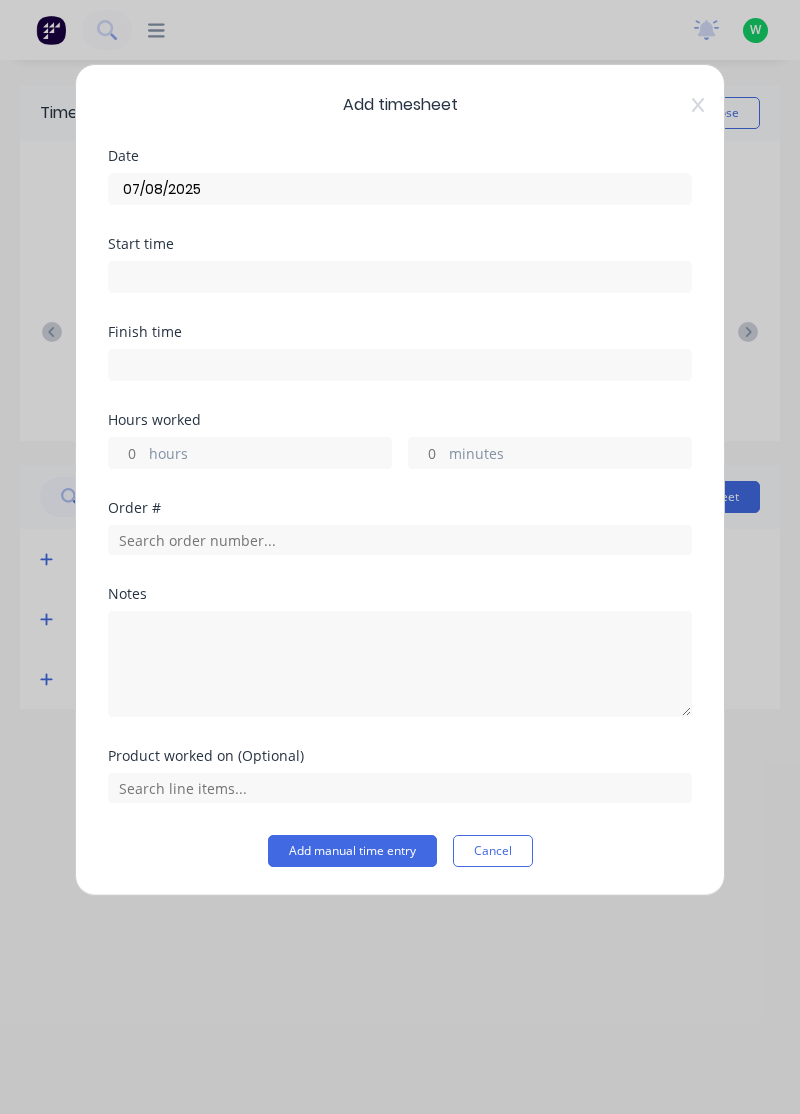 click on "hours" at bounding box center [270, 455] 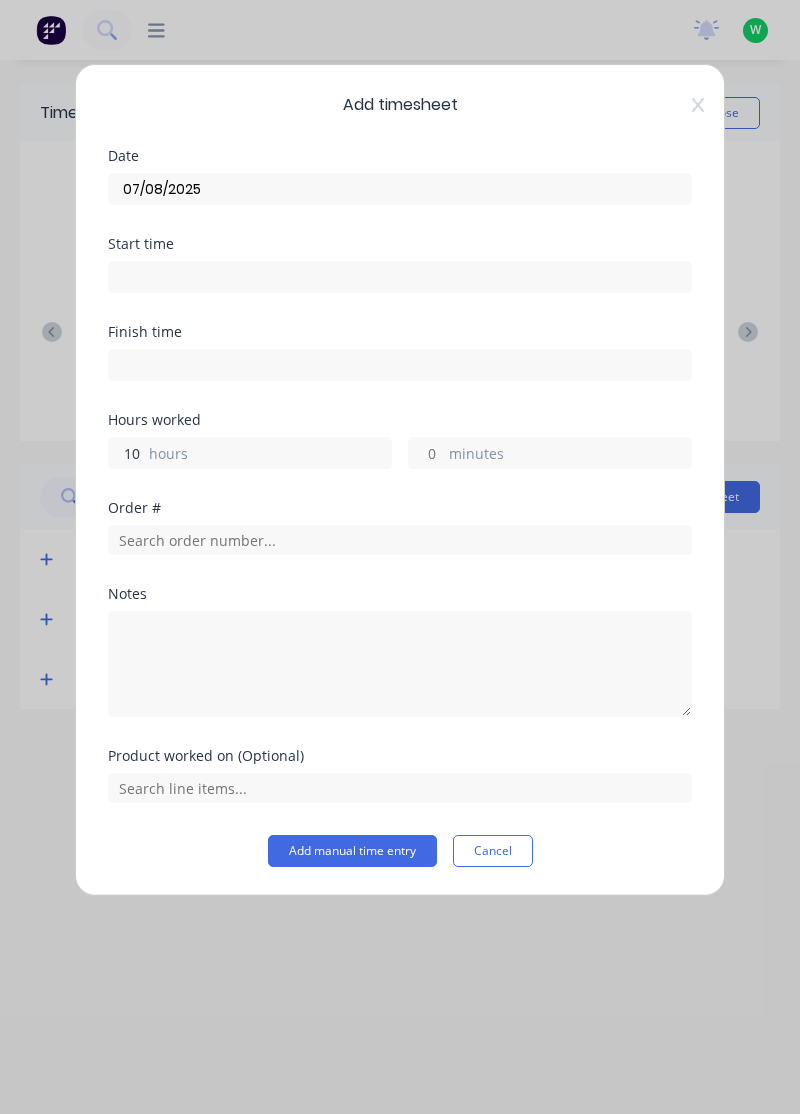 type on "10" 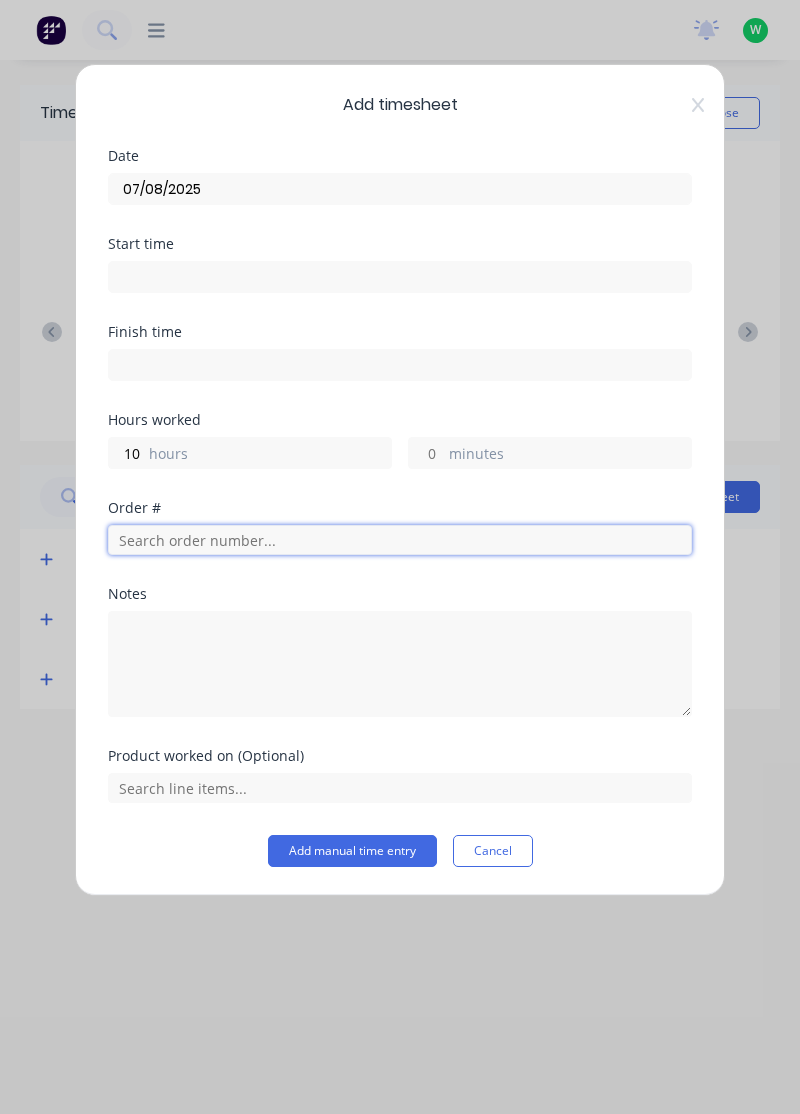 click at bounding box center (400, 540) 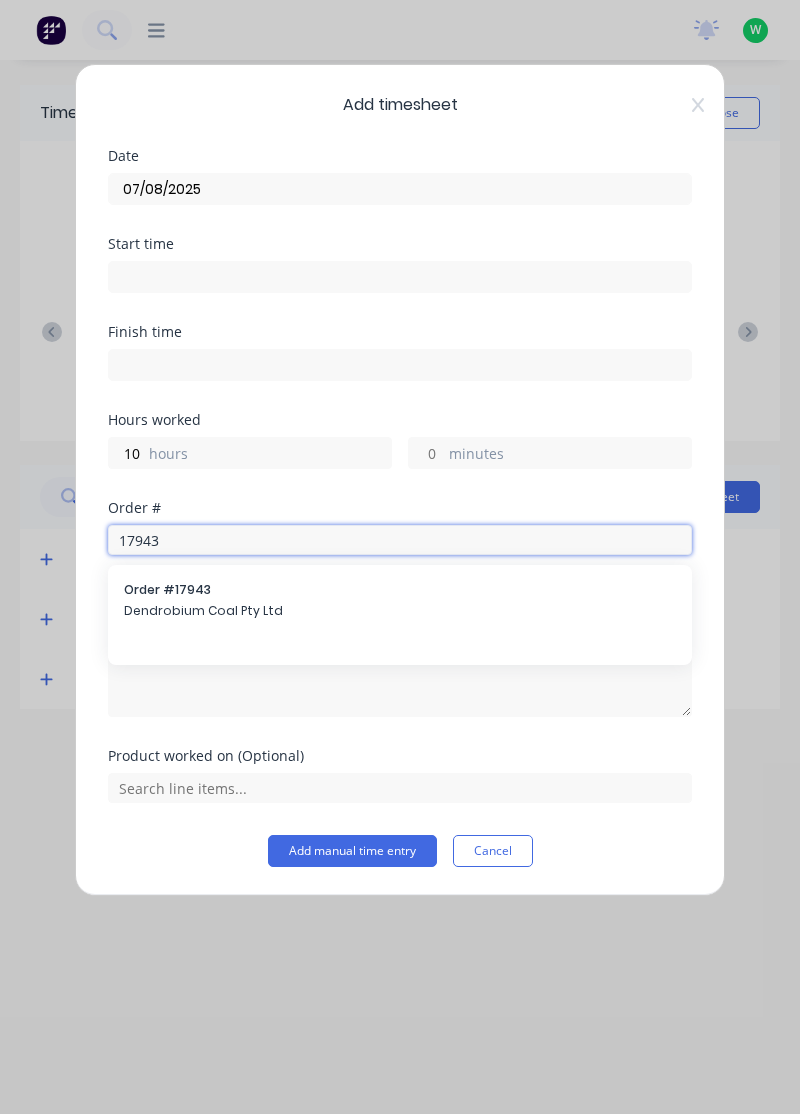 type on "17943" 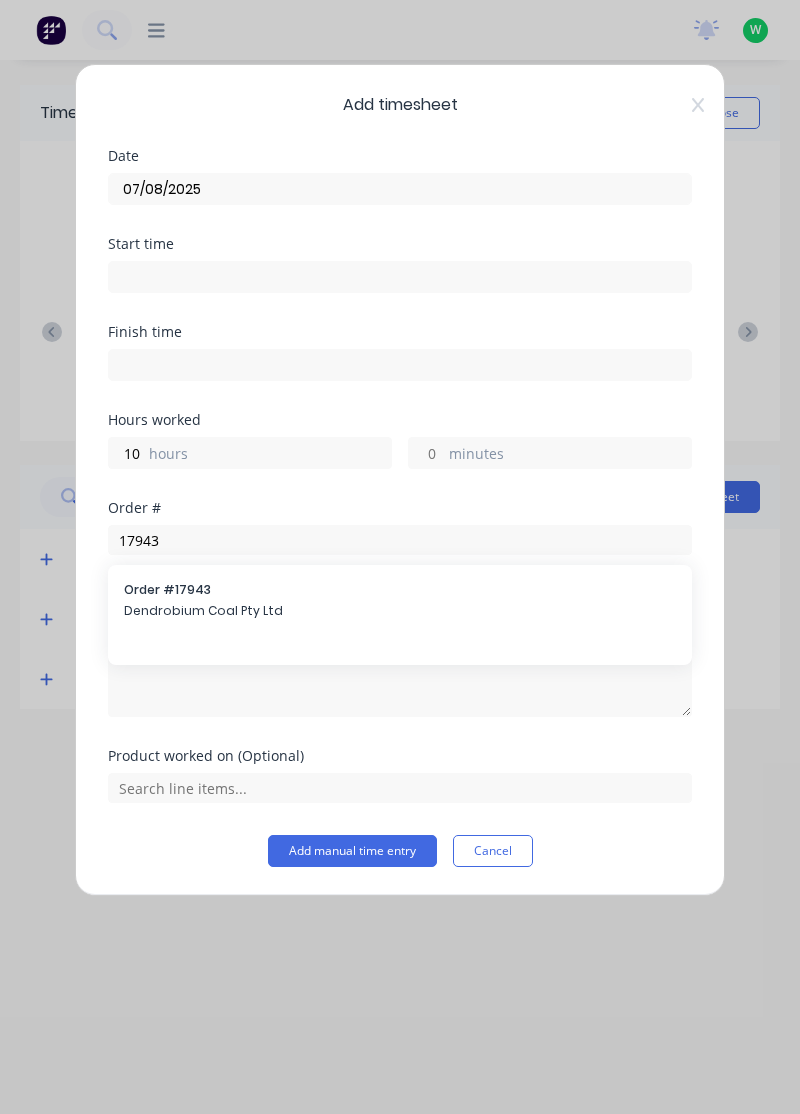 click on "Dendrobium Coal Pty Ltd" at bounding box center (400, 611) 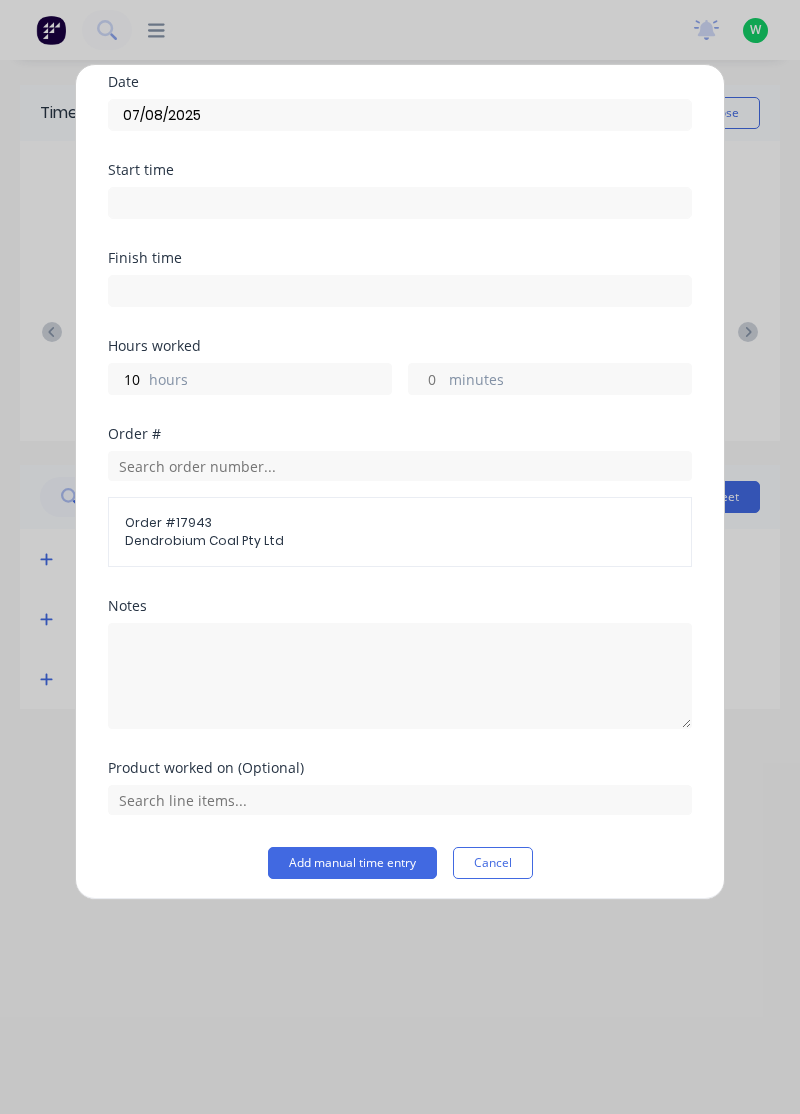 scroll, scrollTop: 72, scrollLeft: 0, axis: vertical 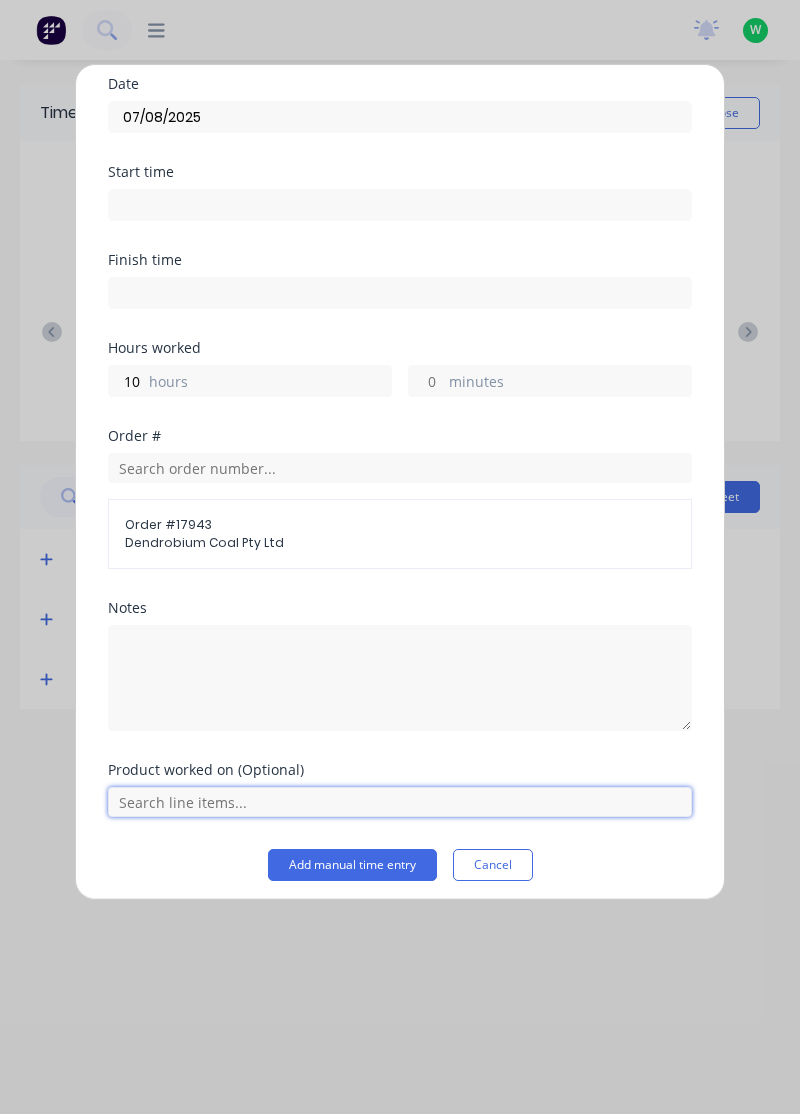 click at bounding box center [400, 802] 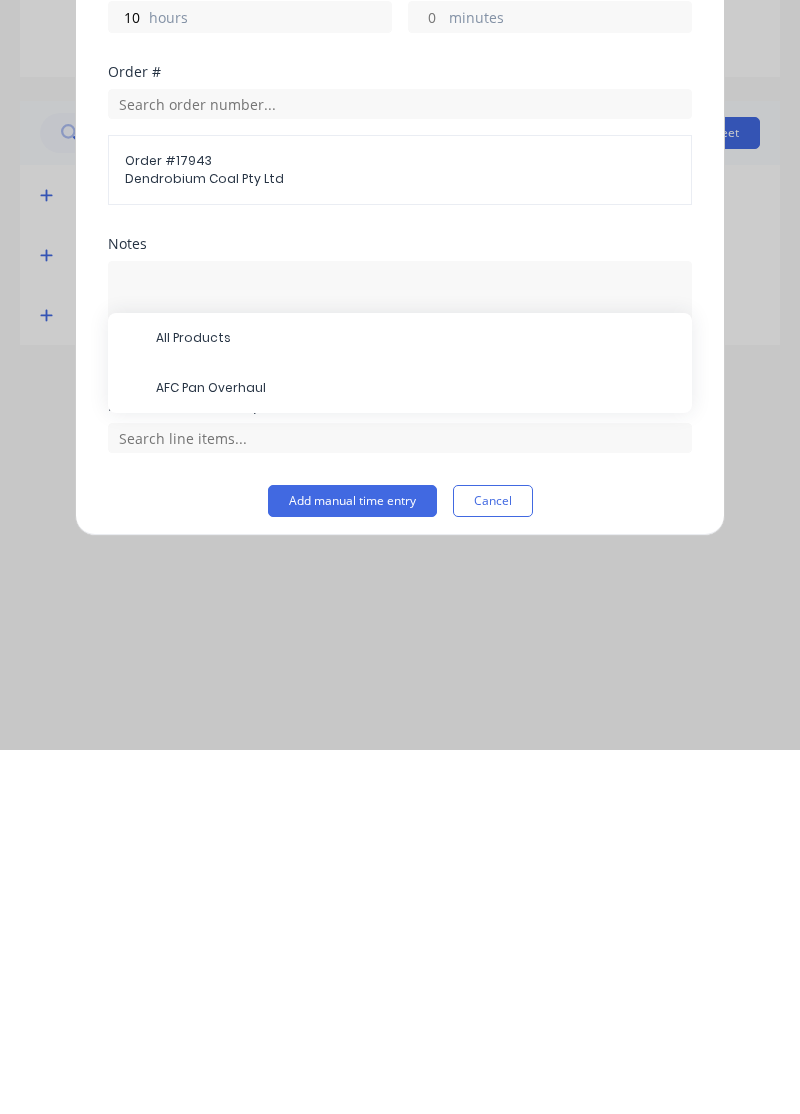 click on "AFC Pan Overhaul" at bounding box center (416, 752) 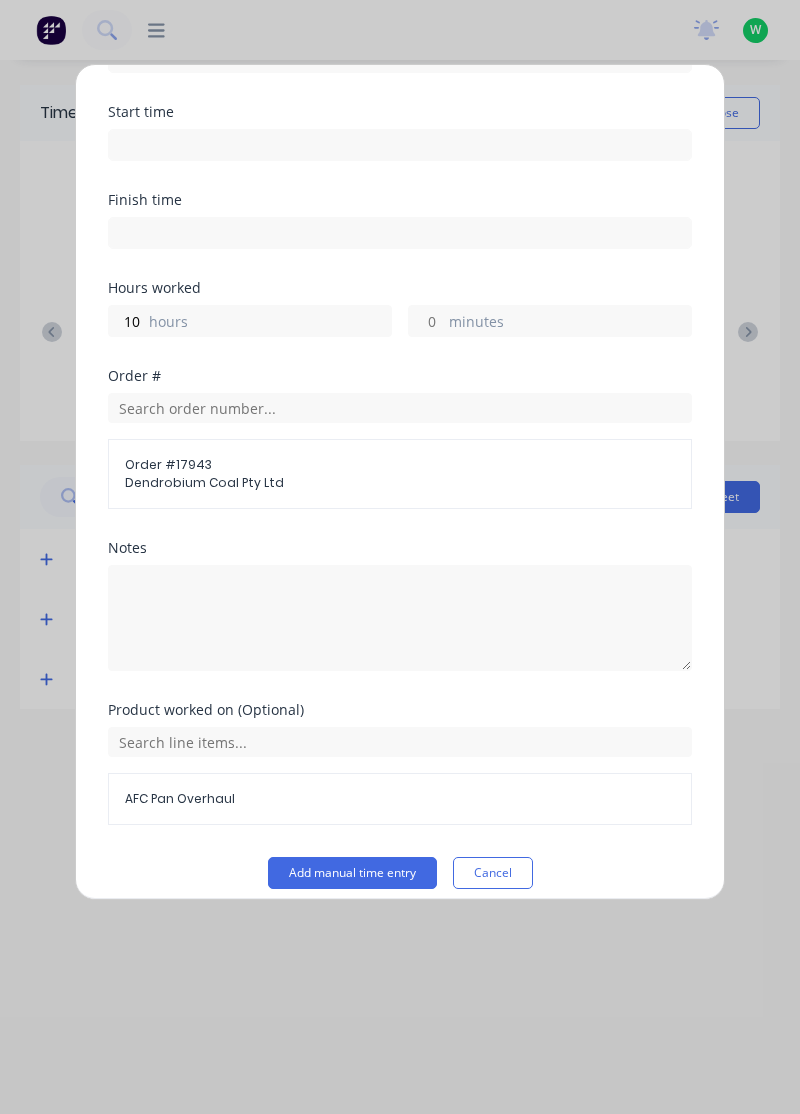 scroll, scrollTop: 145, scrollLeft: 0, axis: vertical 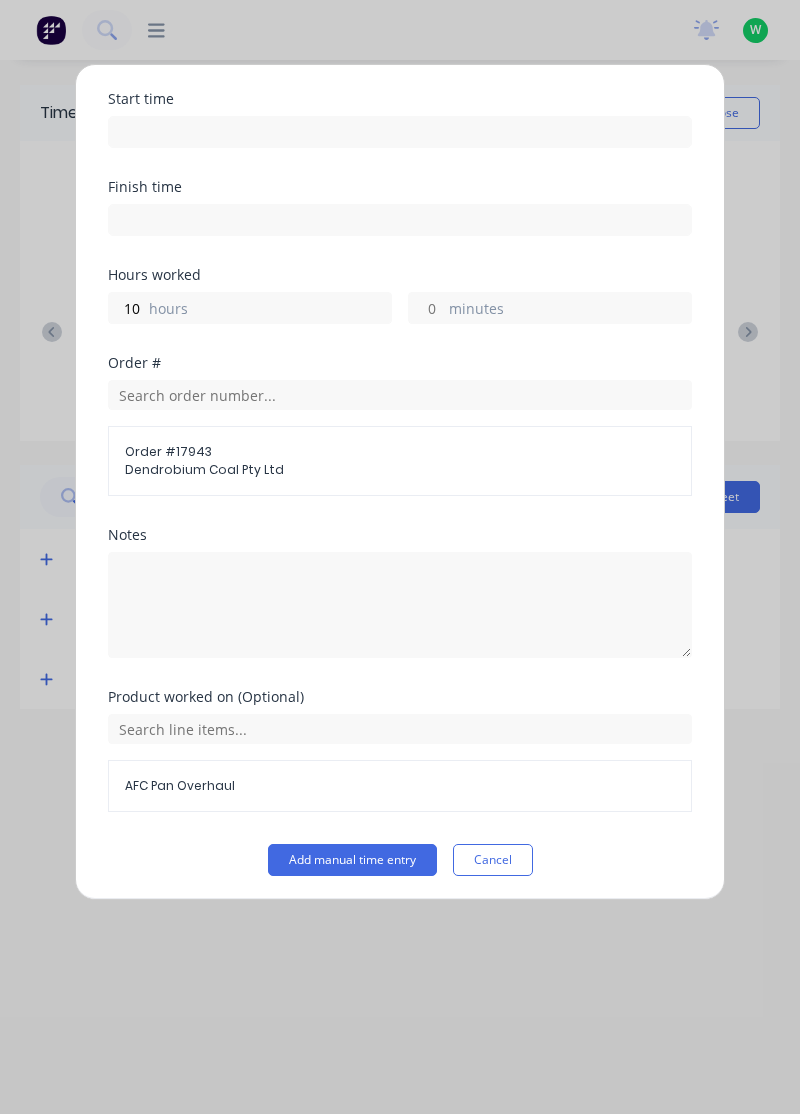 click on "Add manual time entry" at bounding box center [352, 860] 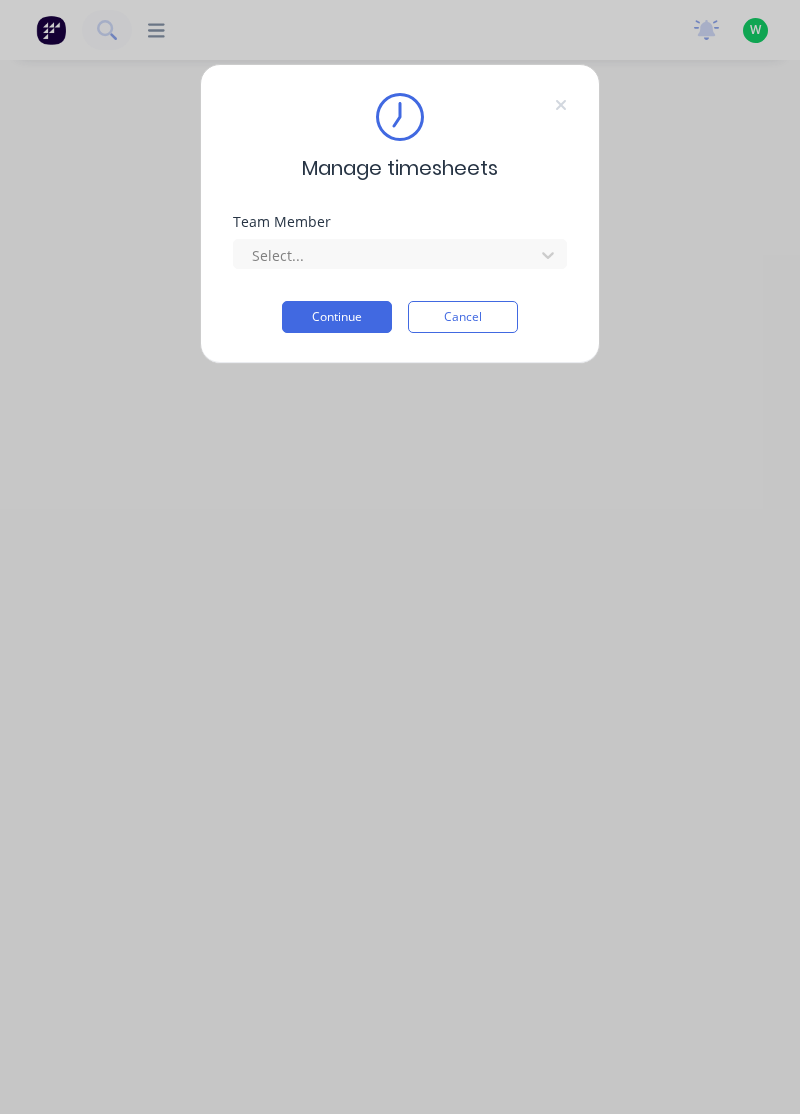 scroll, scrollTop: 0, scrollLeft: 0, axis: both 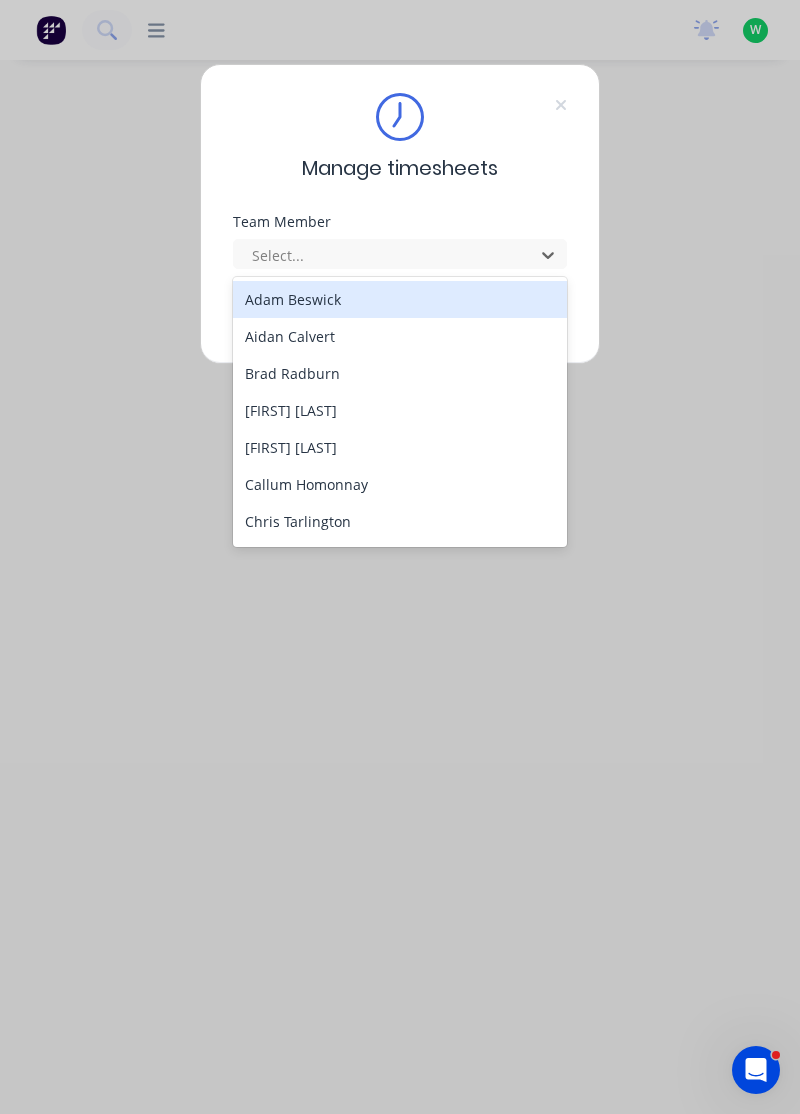 click on "Adam Beswick" at bounding box center (400, 299) 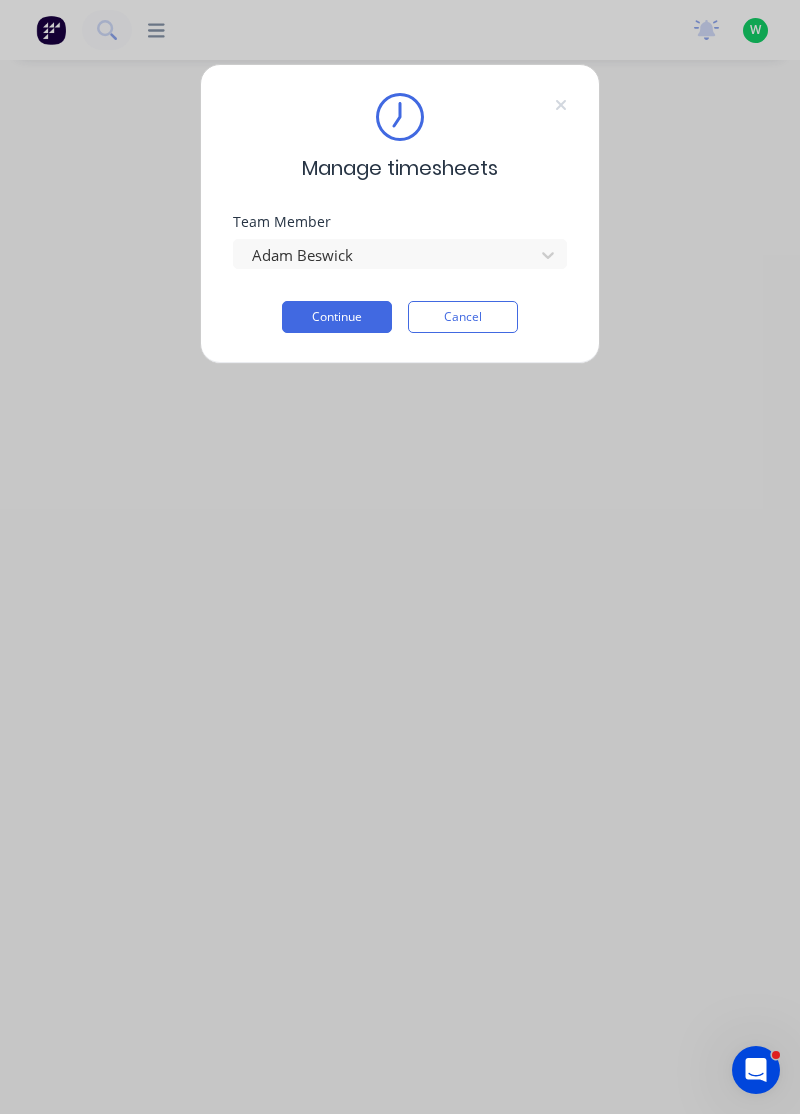 click on "Continue" at bounding box center (337, 317) 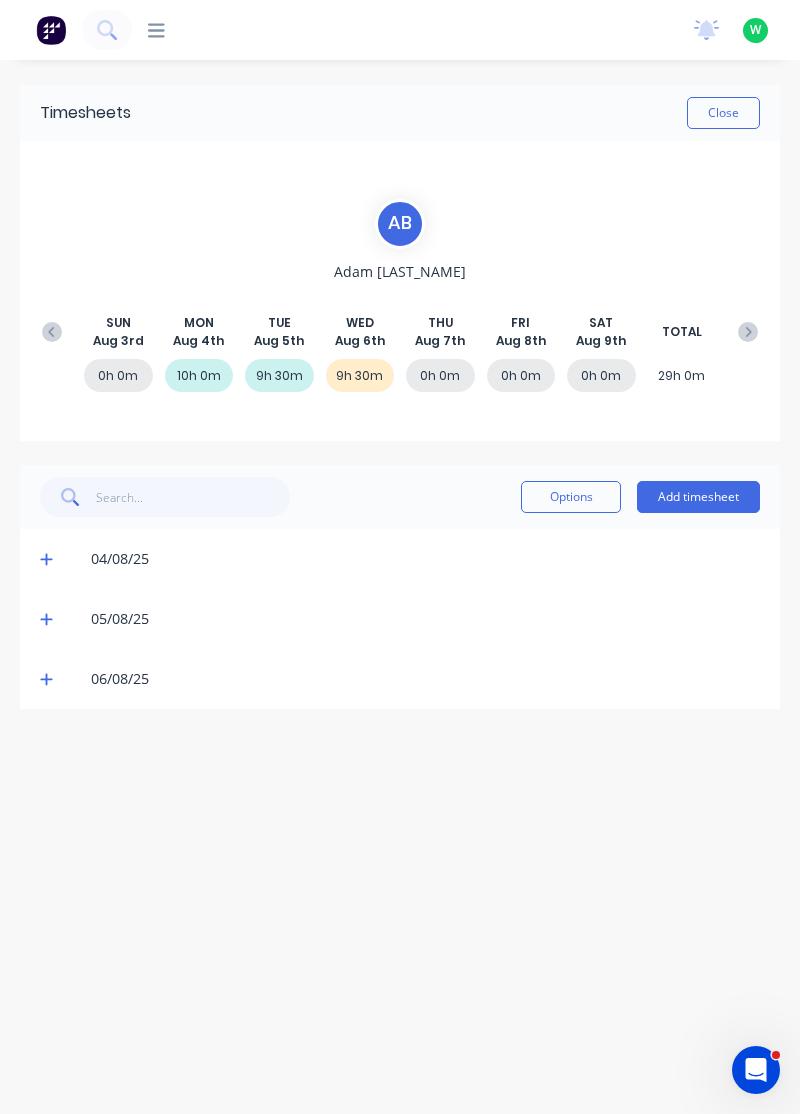 click on "Add timesheet" at bounding box center [698, 497] 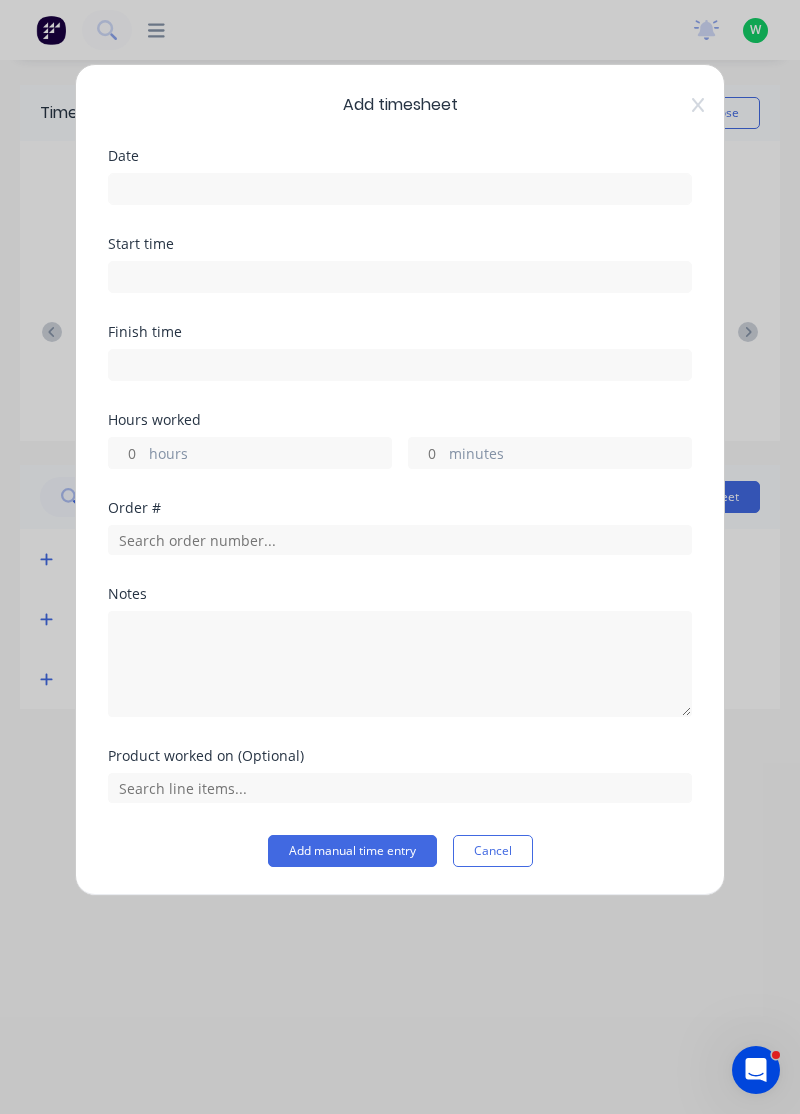 click at bounding box center [400, 189] 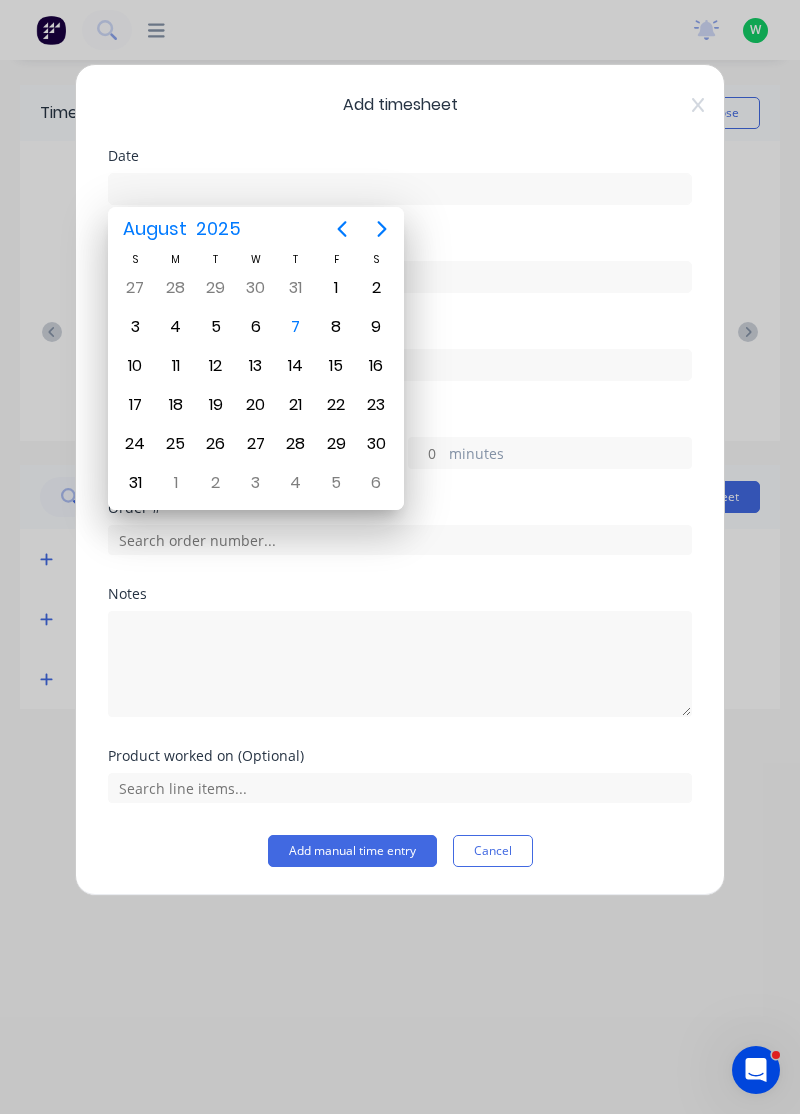 click on "7" at bounding box center (296, 327) 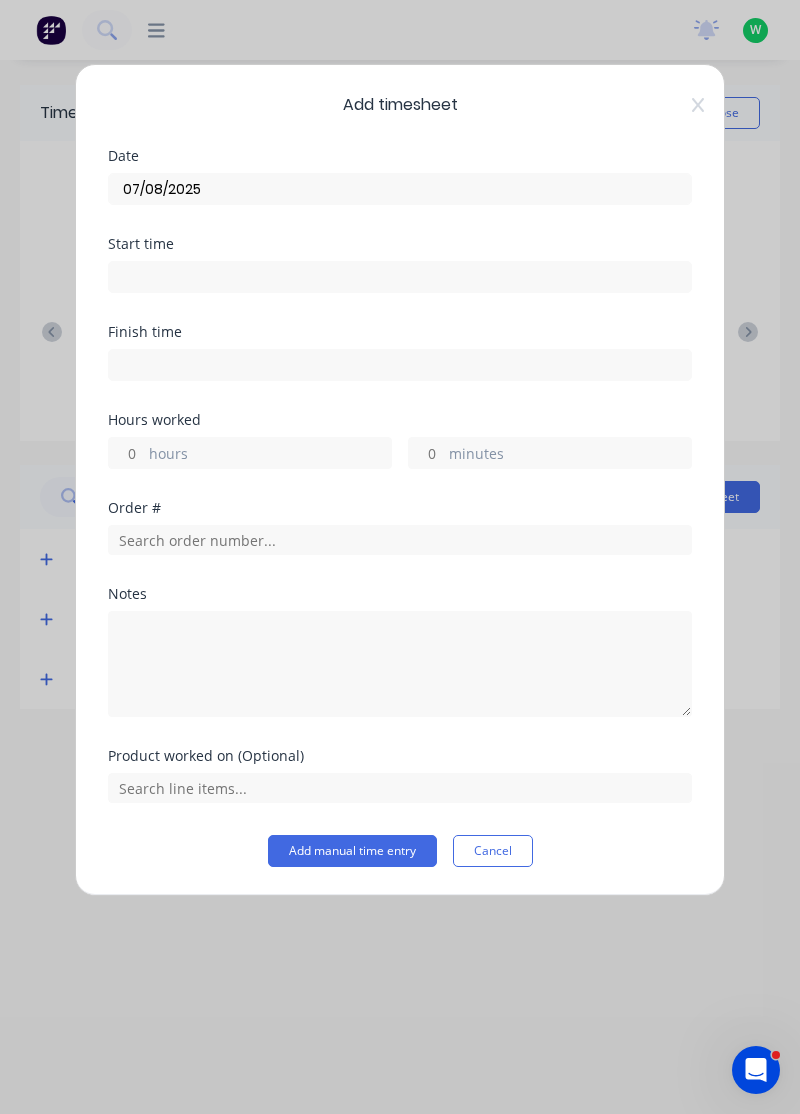 click on "hours" at bounding box center (270, 455) 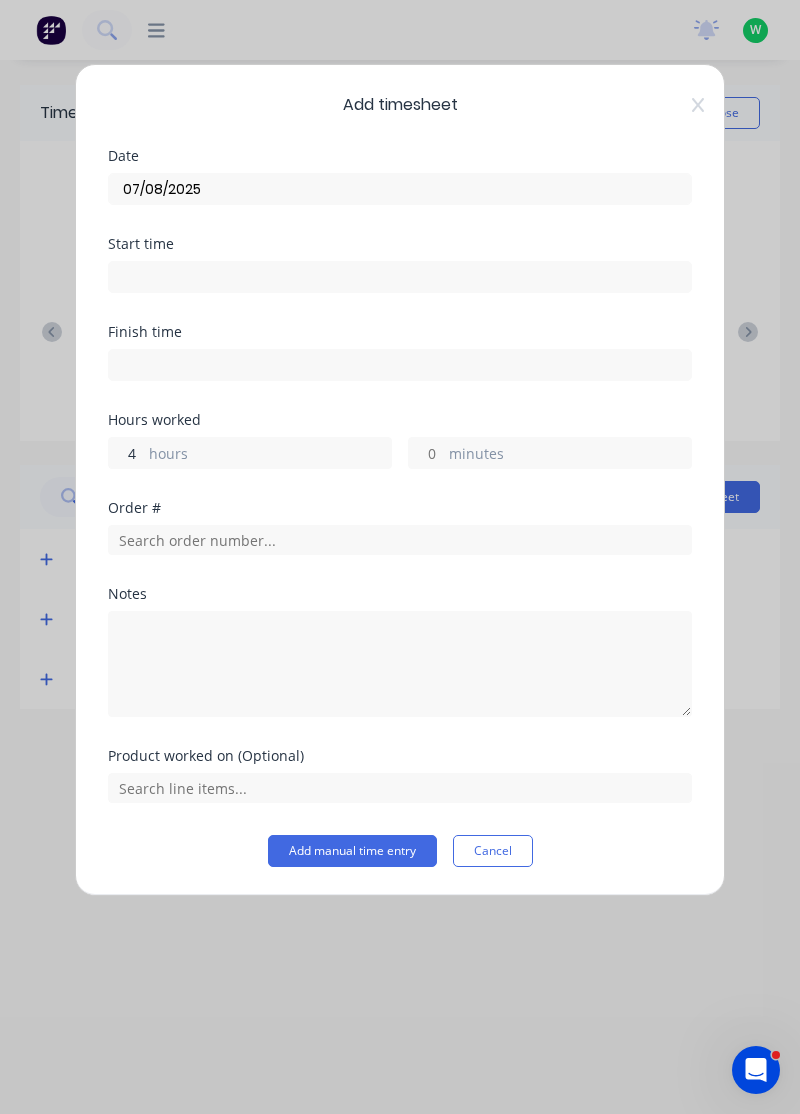 type on "4" 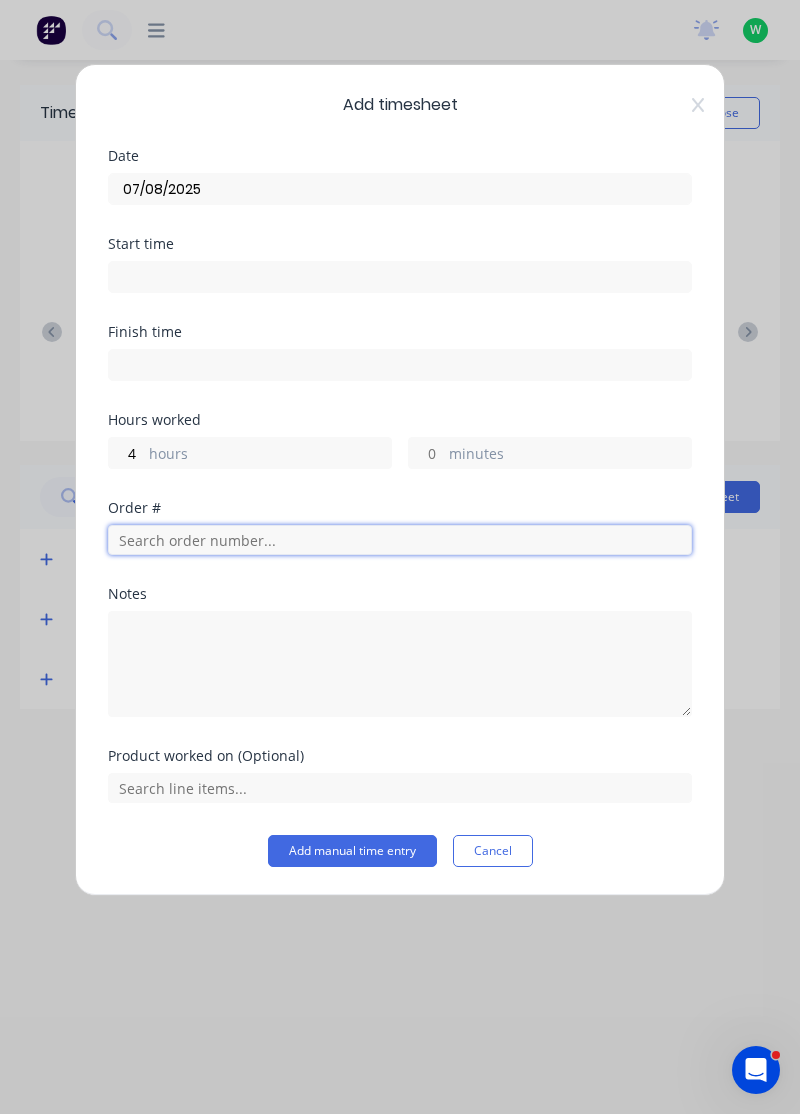 click at bounding box center (400, 540) 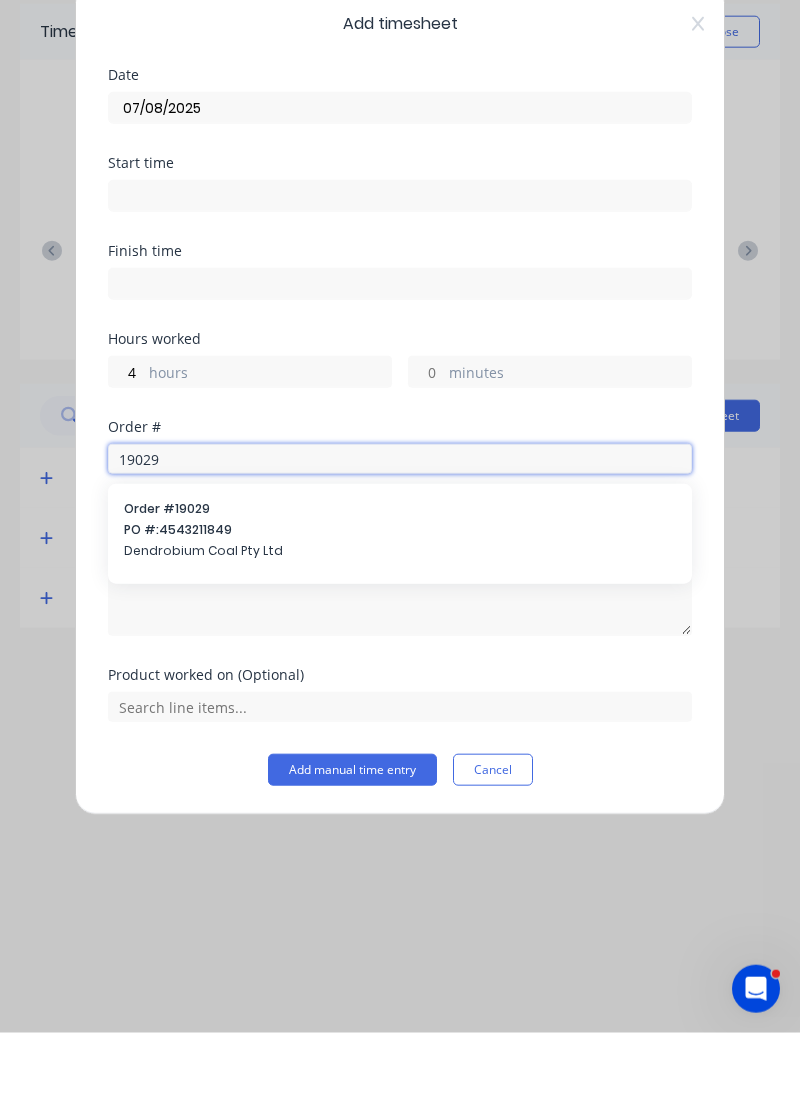 type on "19029" 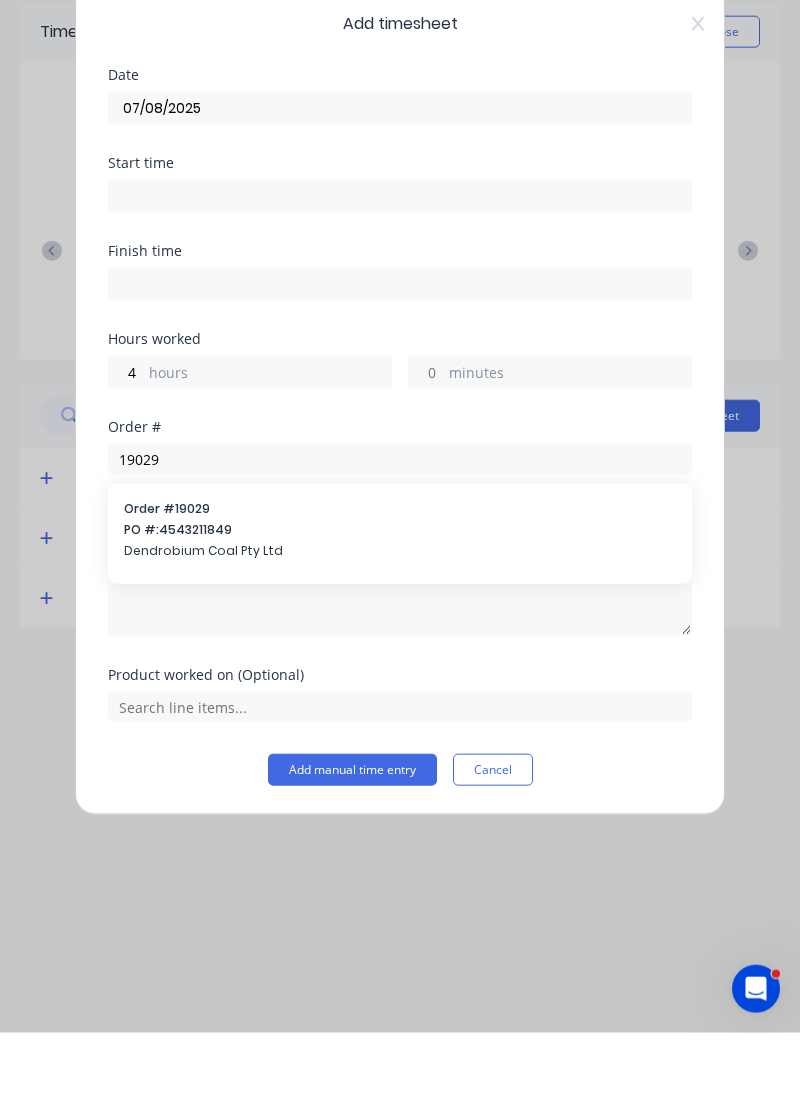click on "PO #:  [PHONE]" at bounding box center [400, 611] 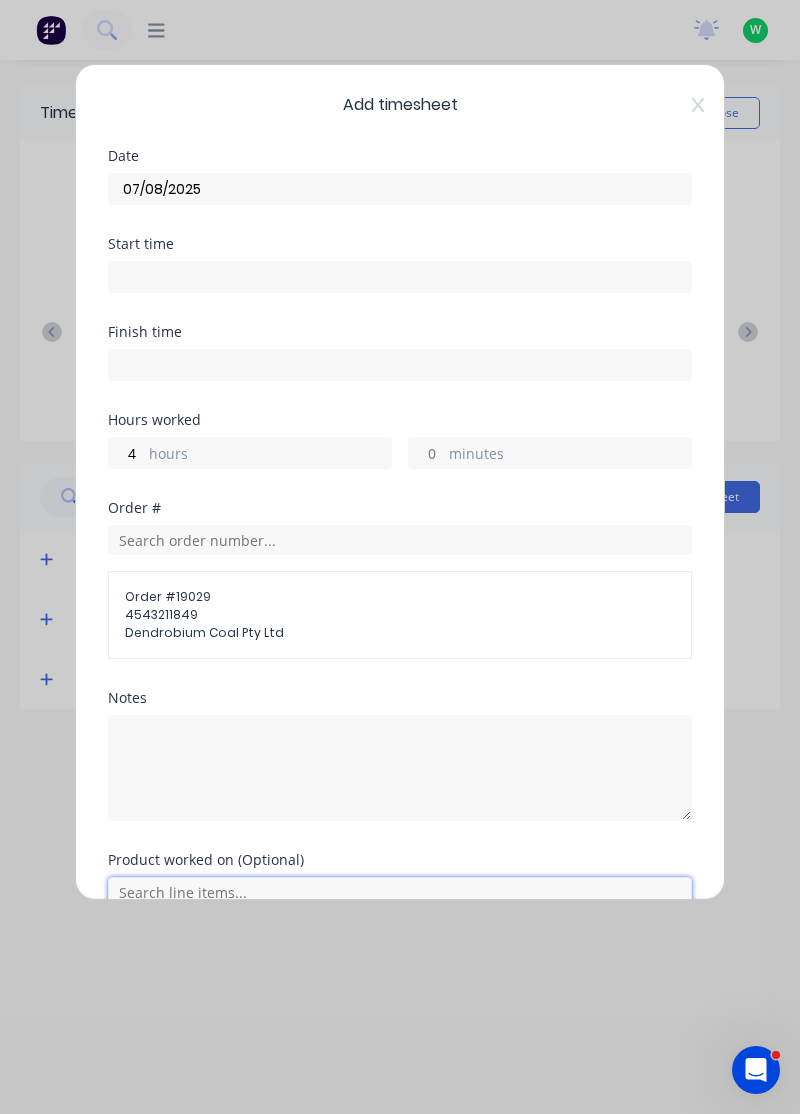 click at bounding box center (400, 892) 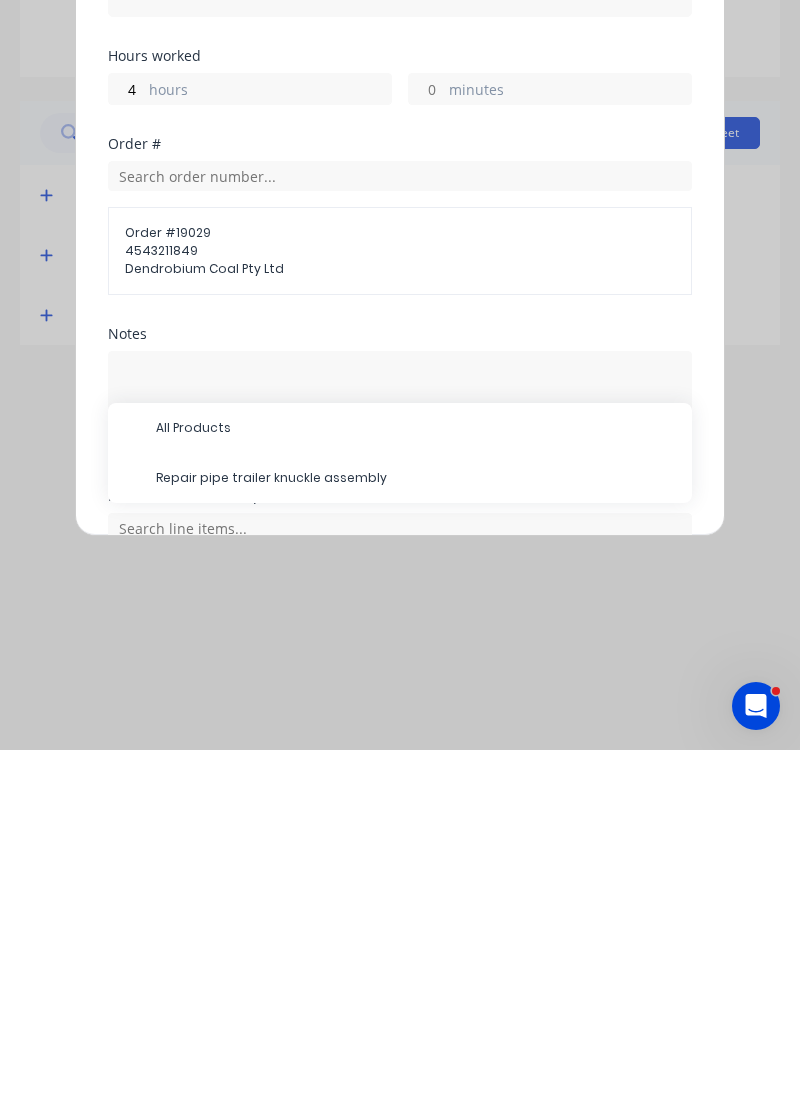 click on "Repair pipe trailer knuckle assembly" at bounding box center [416, 842] 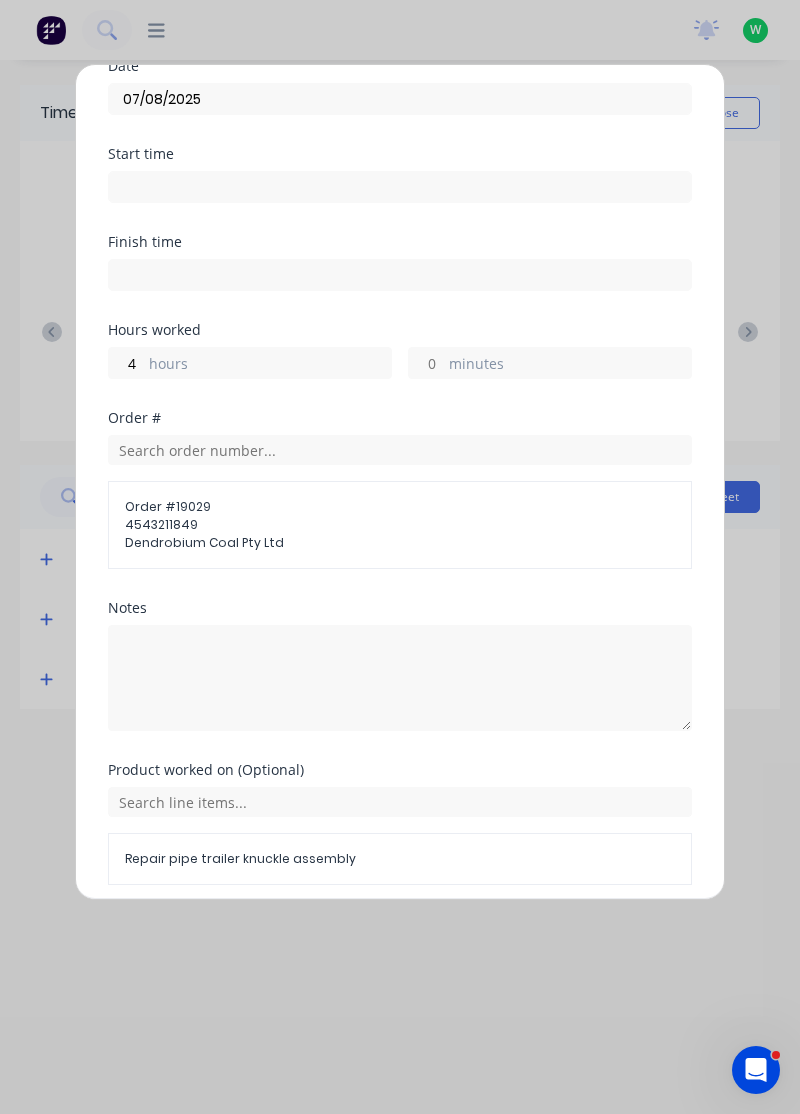 scroll, scrollTop: 92, scrollLeft: 0, axis: vertical 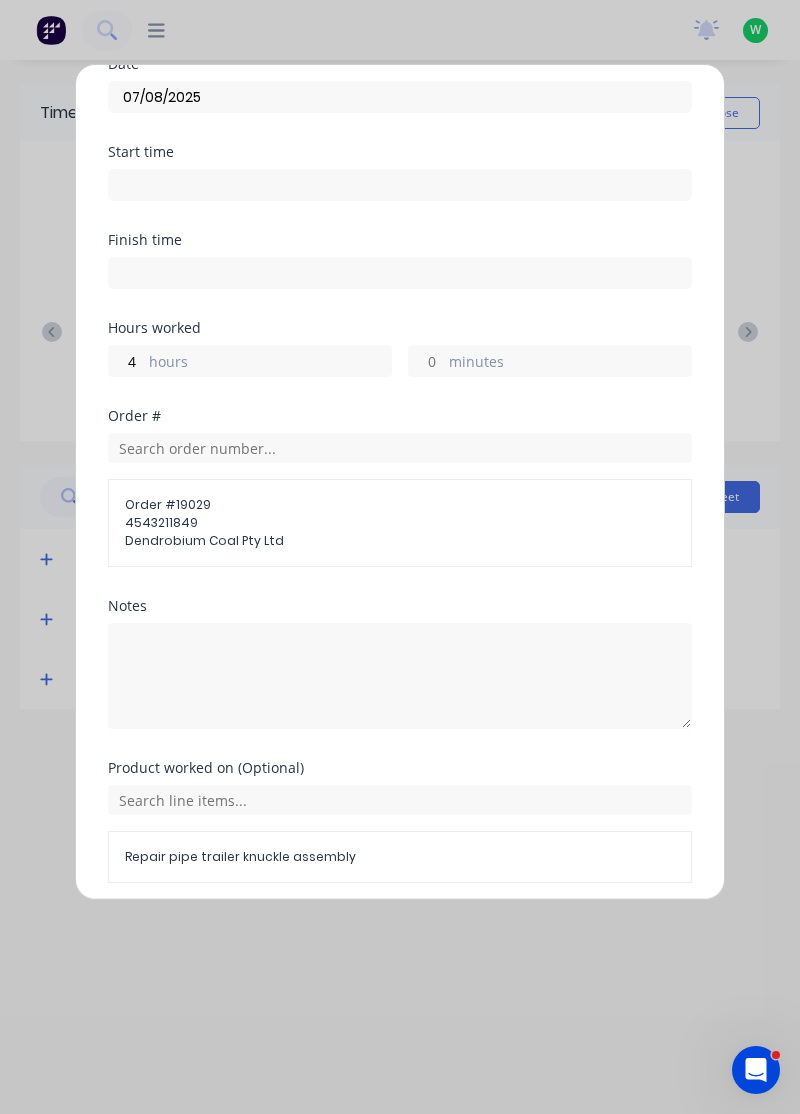 click on "Add manual time entry" at bounding box center (352, 931) 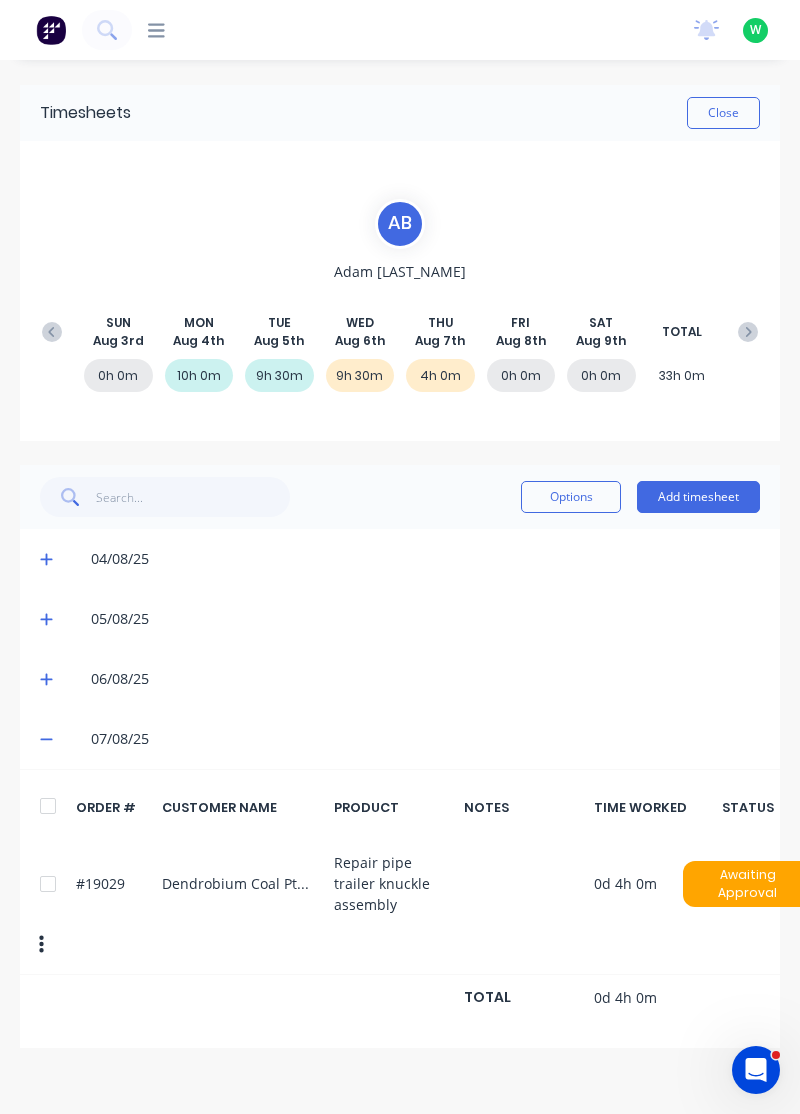 click on "Add timesheet" at bounding box center (698, 497) 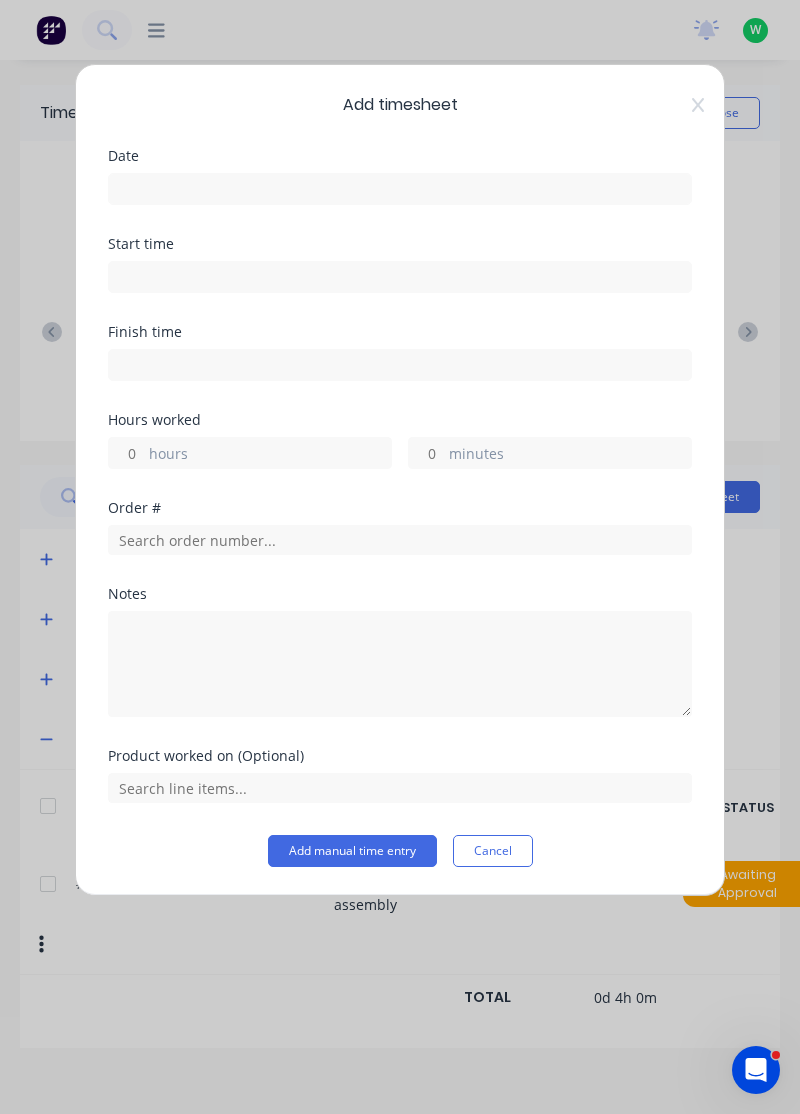click at bounding box center (400, 189) 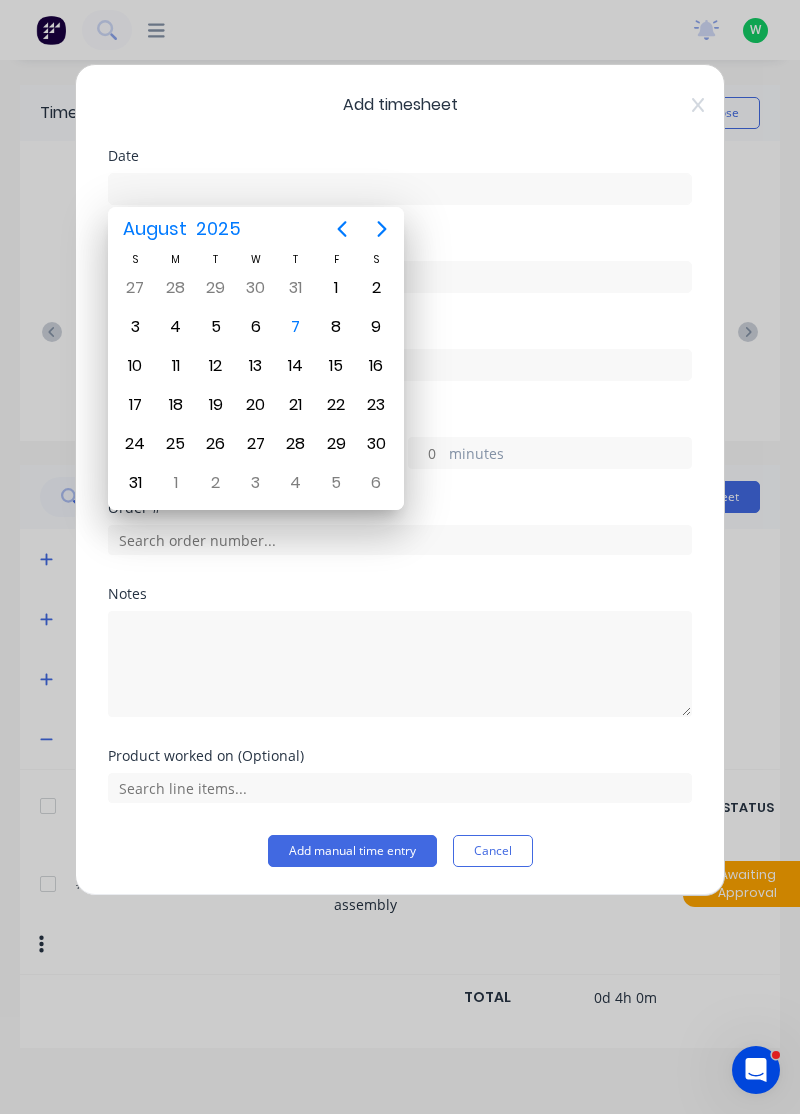 click on "7" at bounding box center (296, 327) 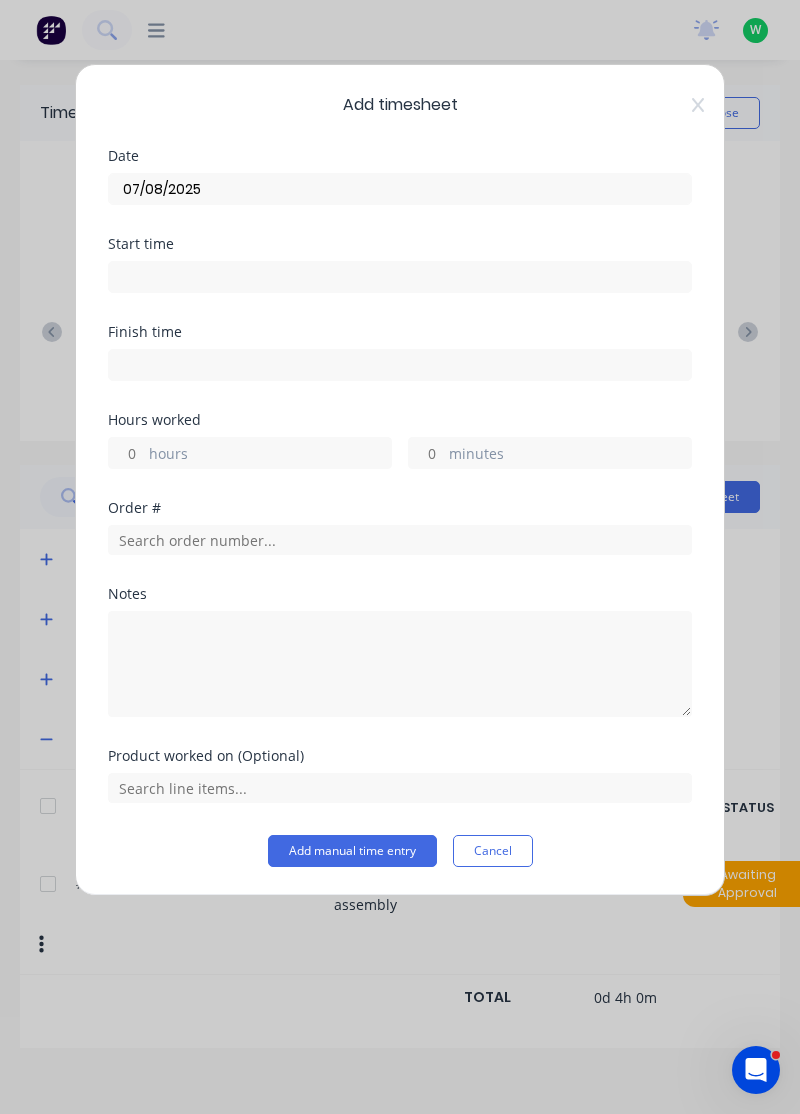 click on "hours" at bounding box center (270, 455) 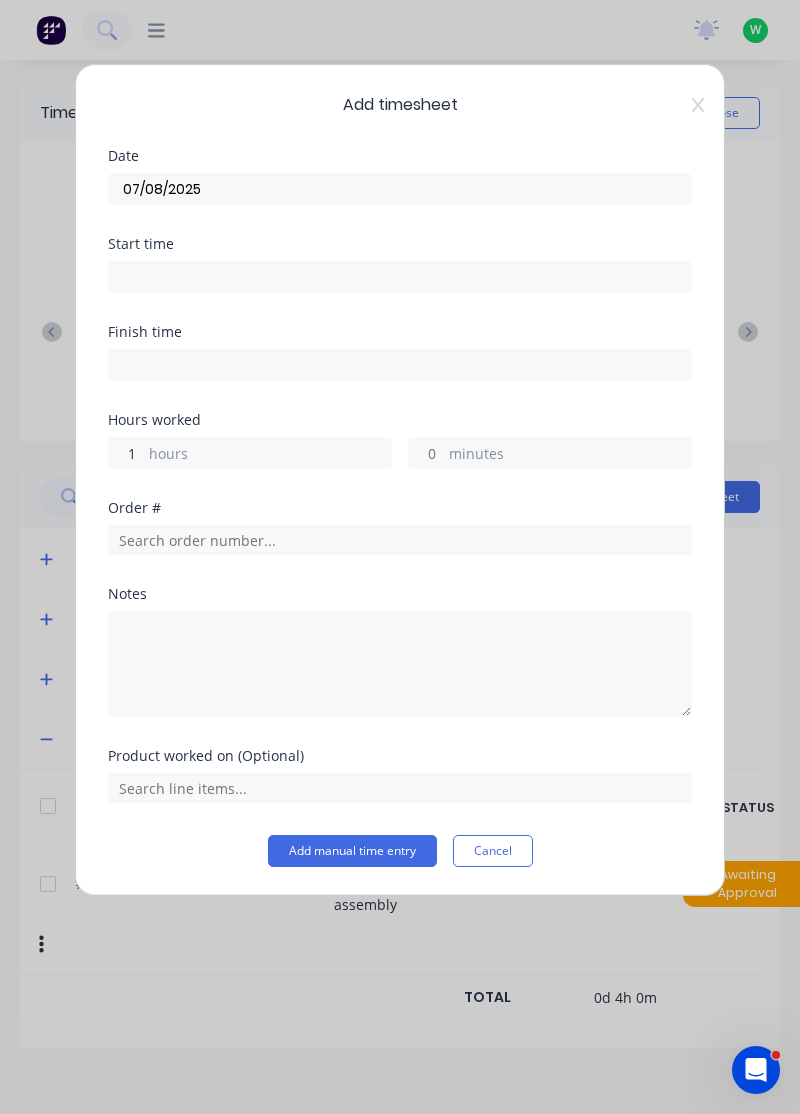 type on "1" 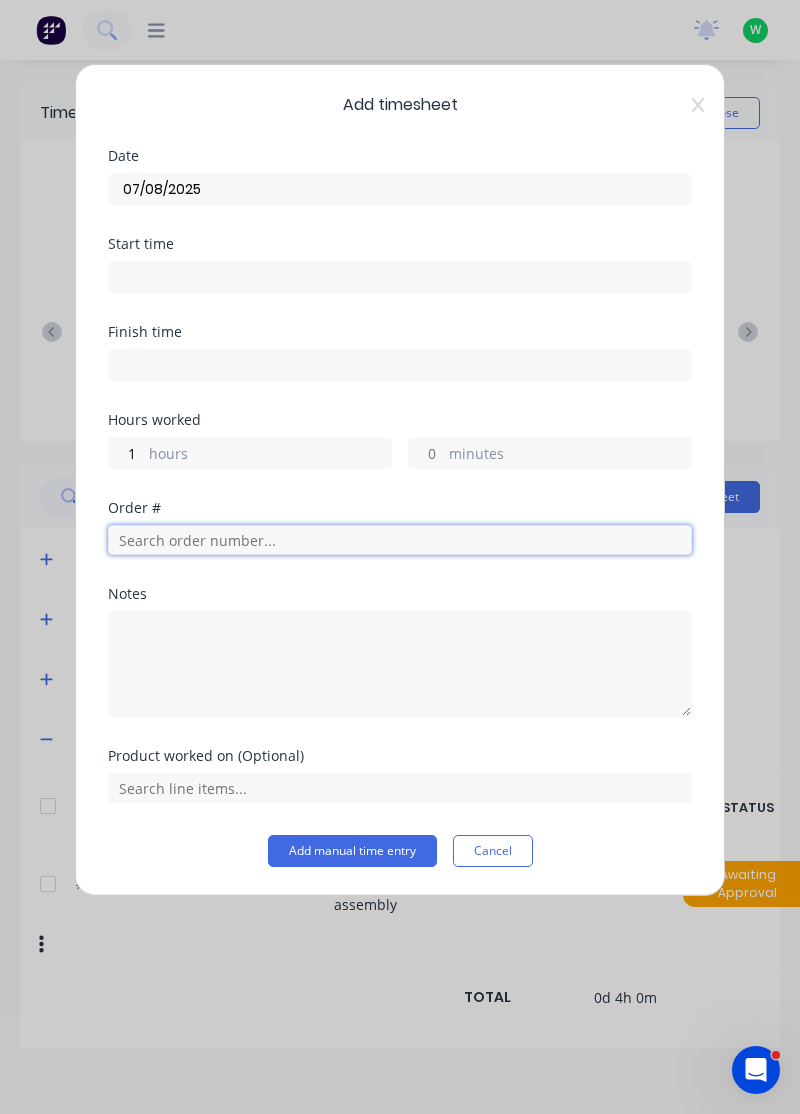 click at bounding box center (400, 540) 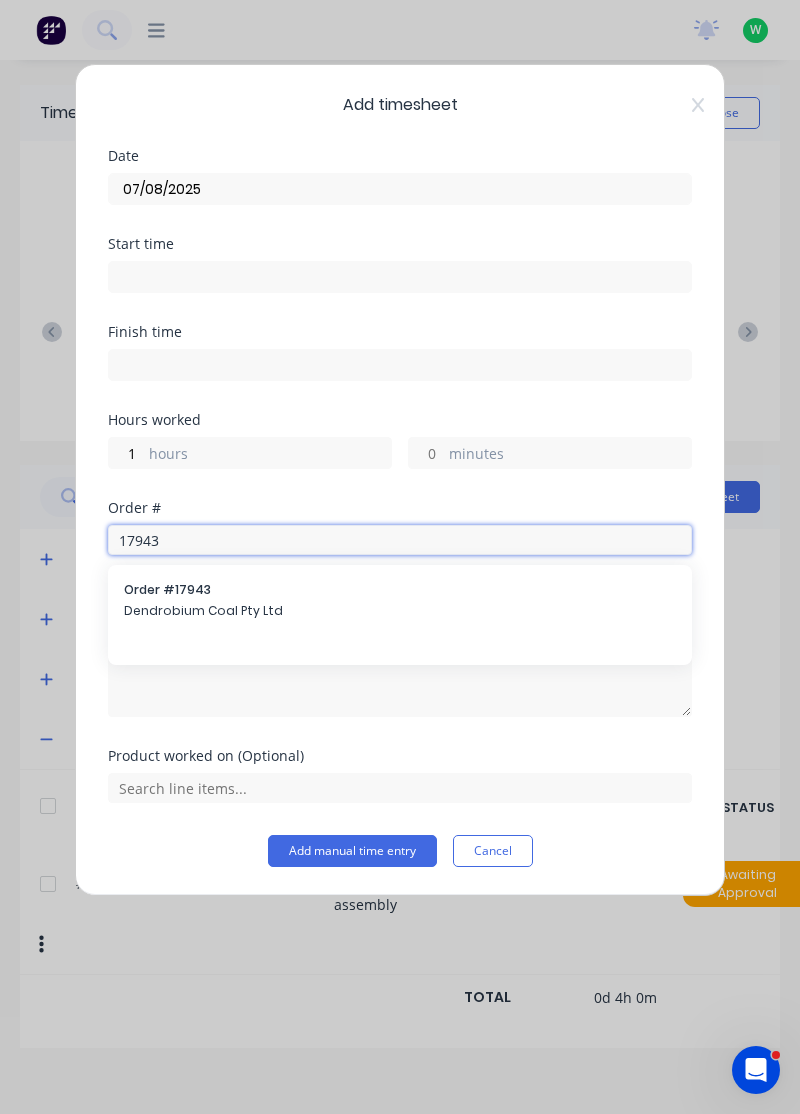 type on "17943" 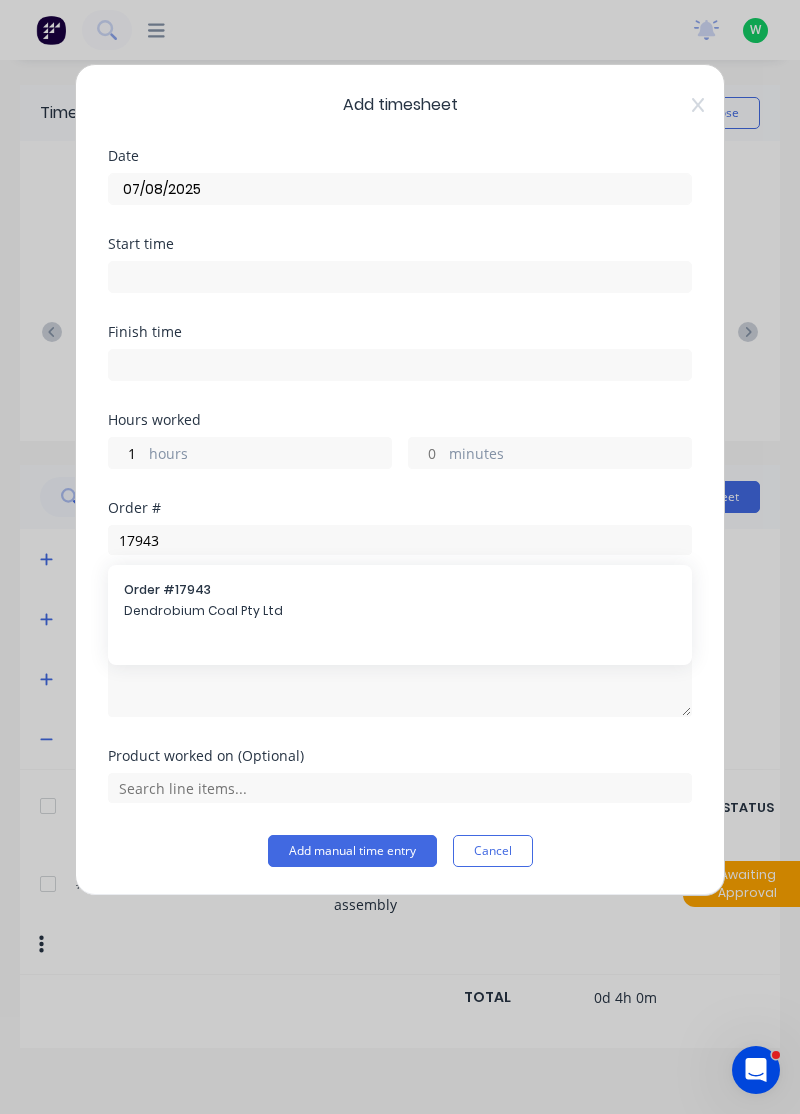 click on "Dendrobium Coal Pty Ltd" at bounding box center [400, 611] 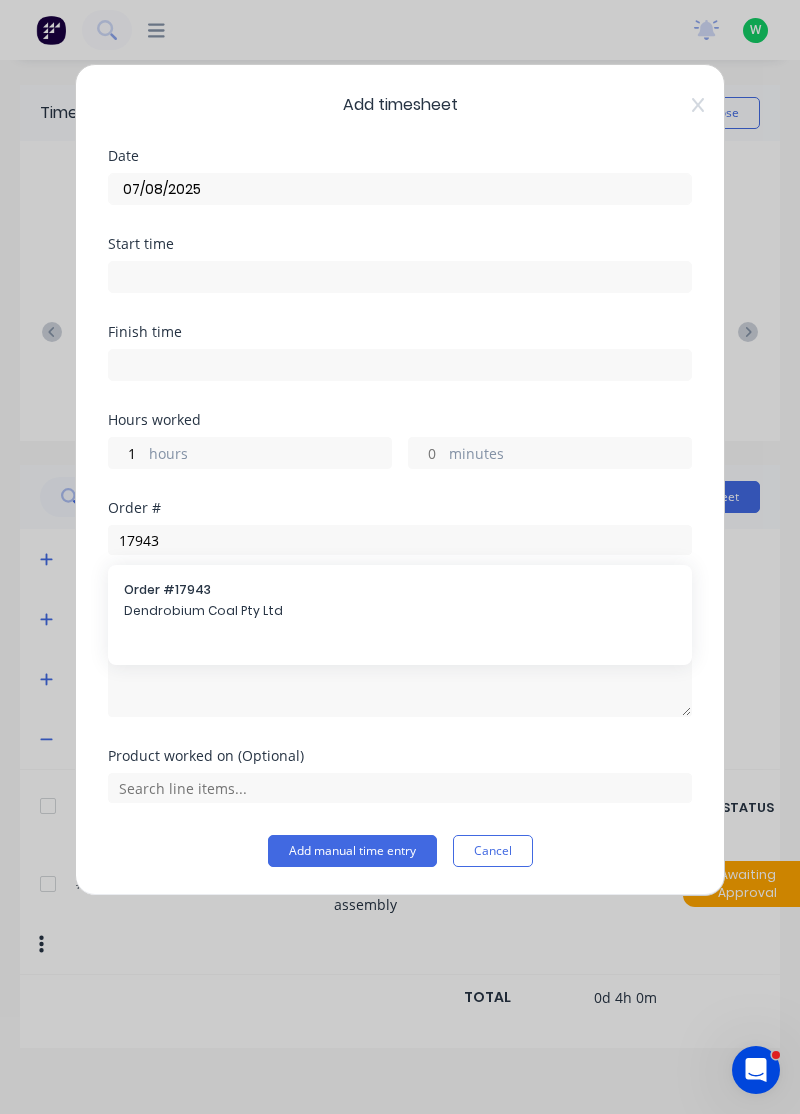 type 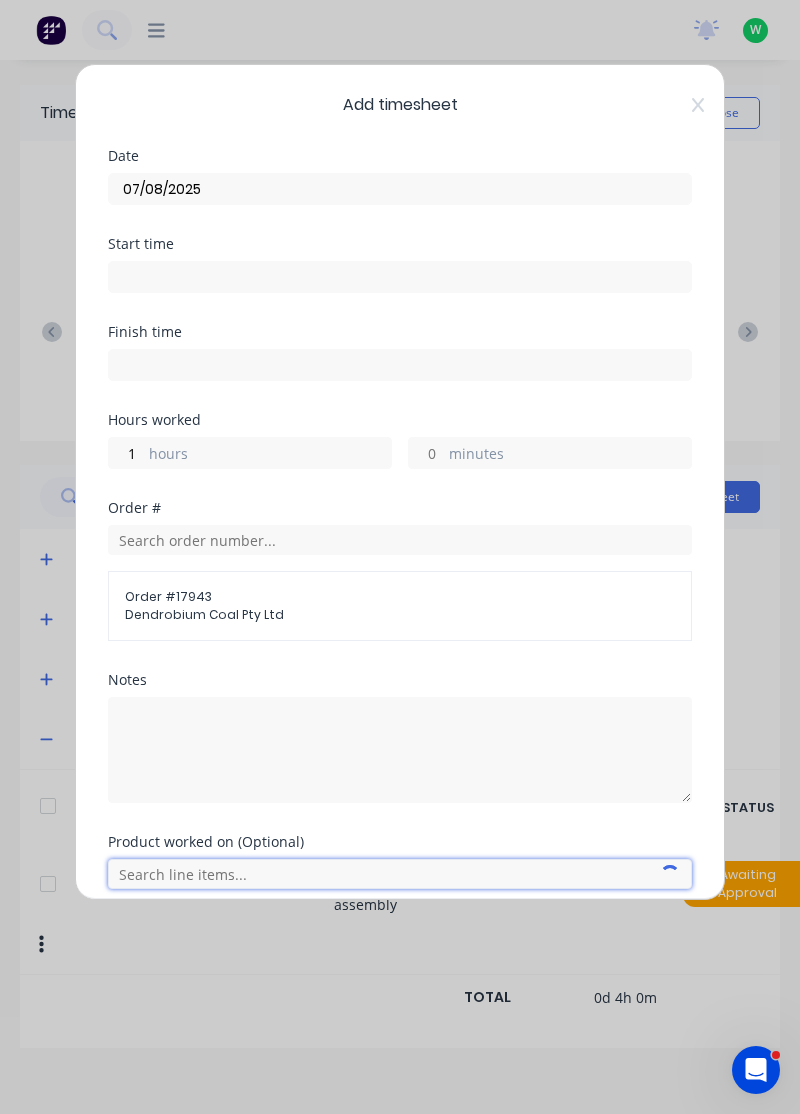 click at bounding box center [400, 874] 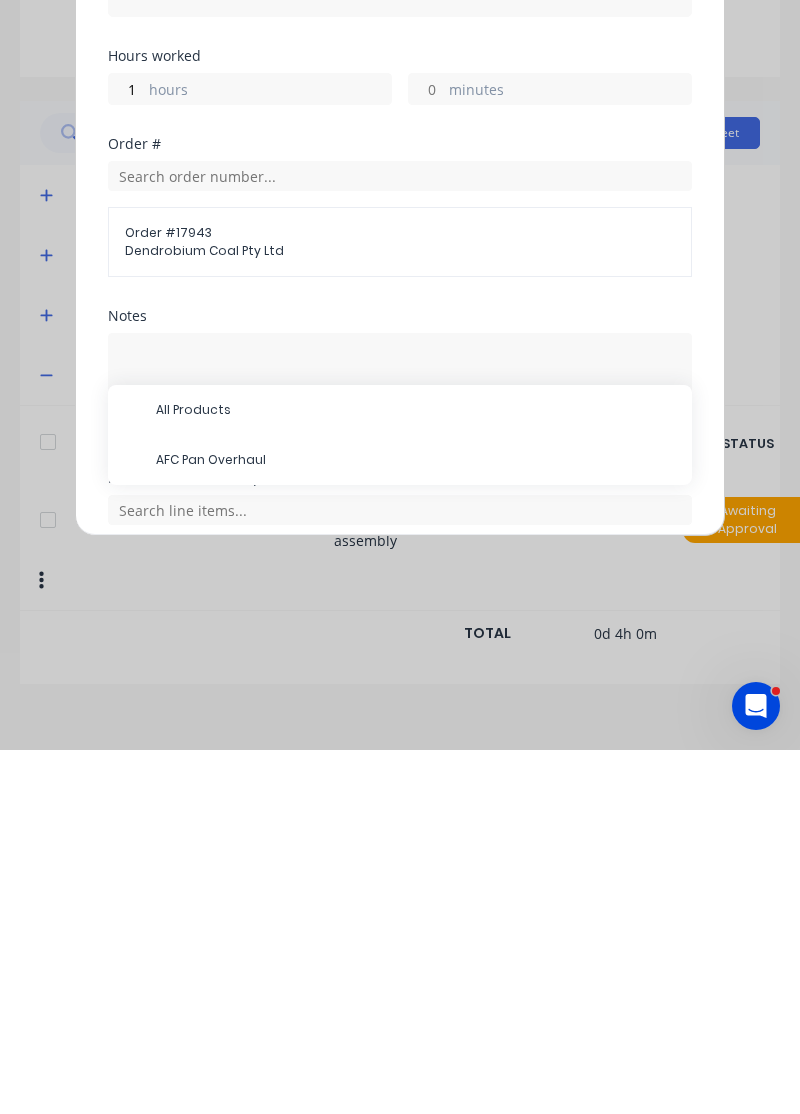 click on "AFC Pan Overhaul" at bounding box center [416, 824] 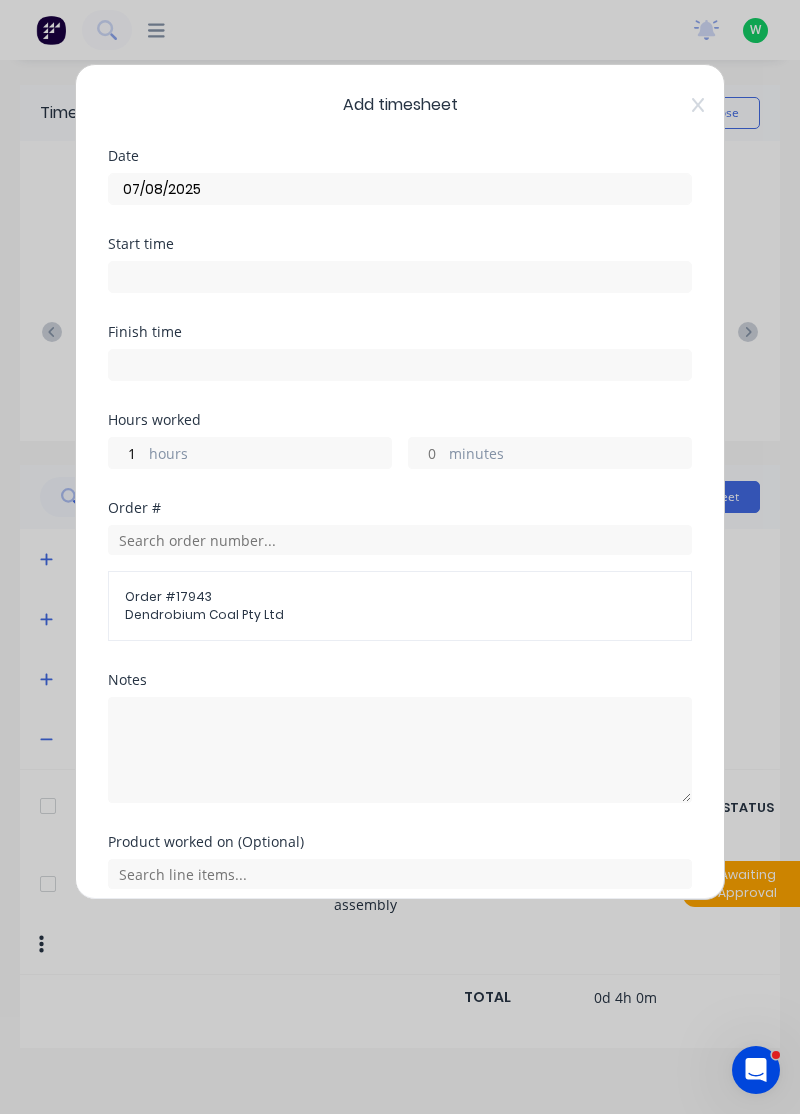 scroll, scrollTop: 74, scrollLeft: 0, axis: vertical 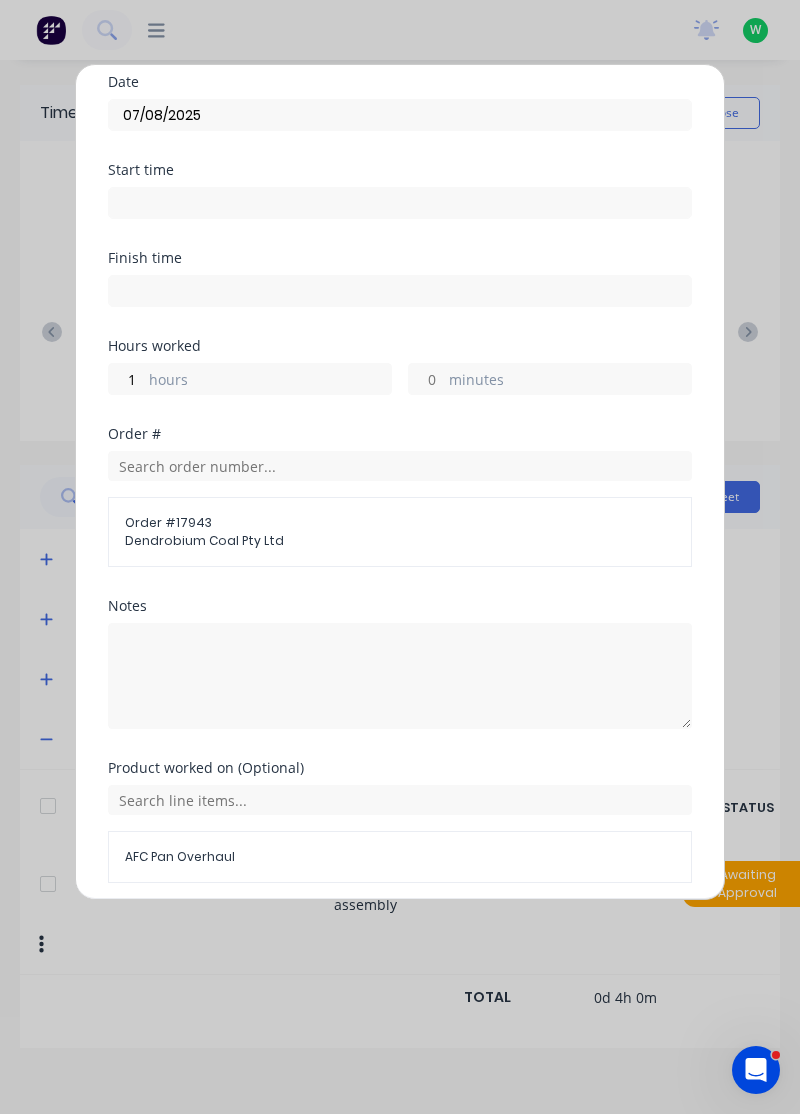 click on "Add manual time entry" at bounding box center [352, 931] 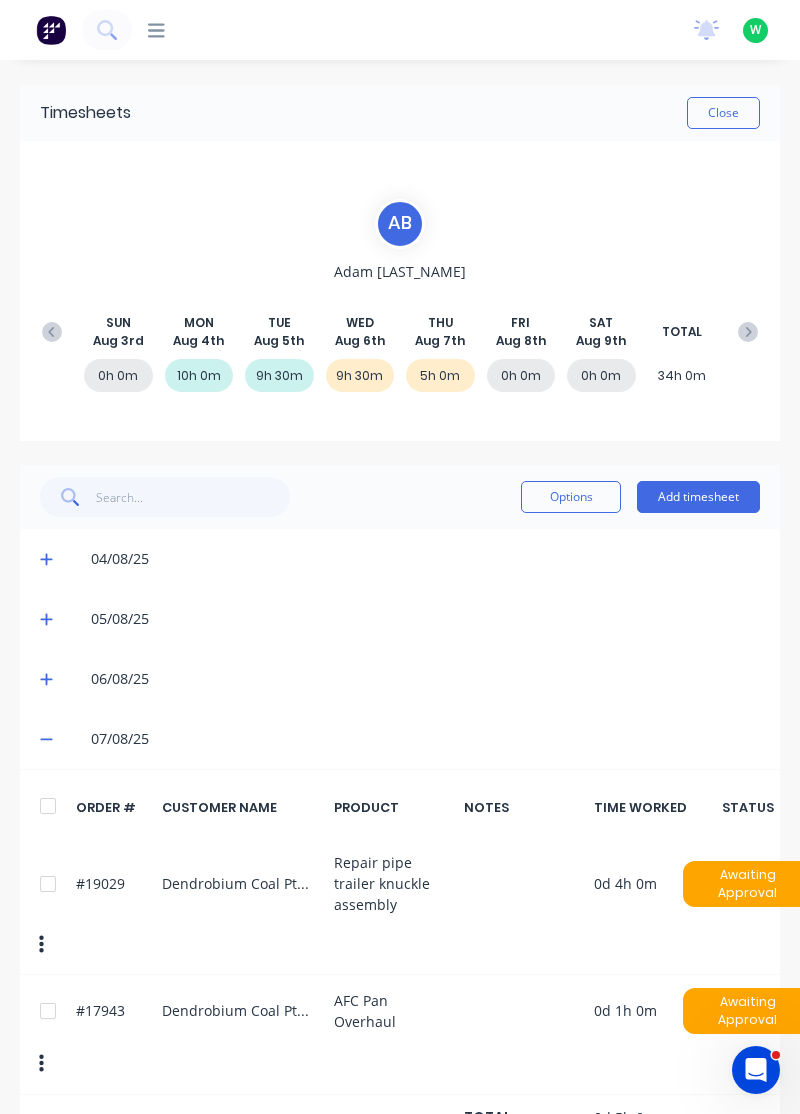 click on "Add timesheet" at bounding box center (698, 497) 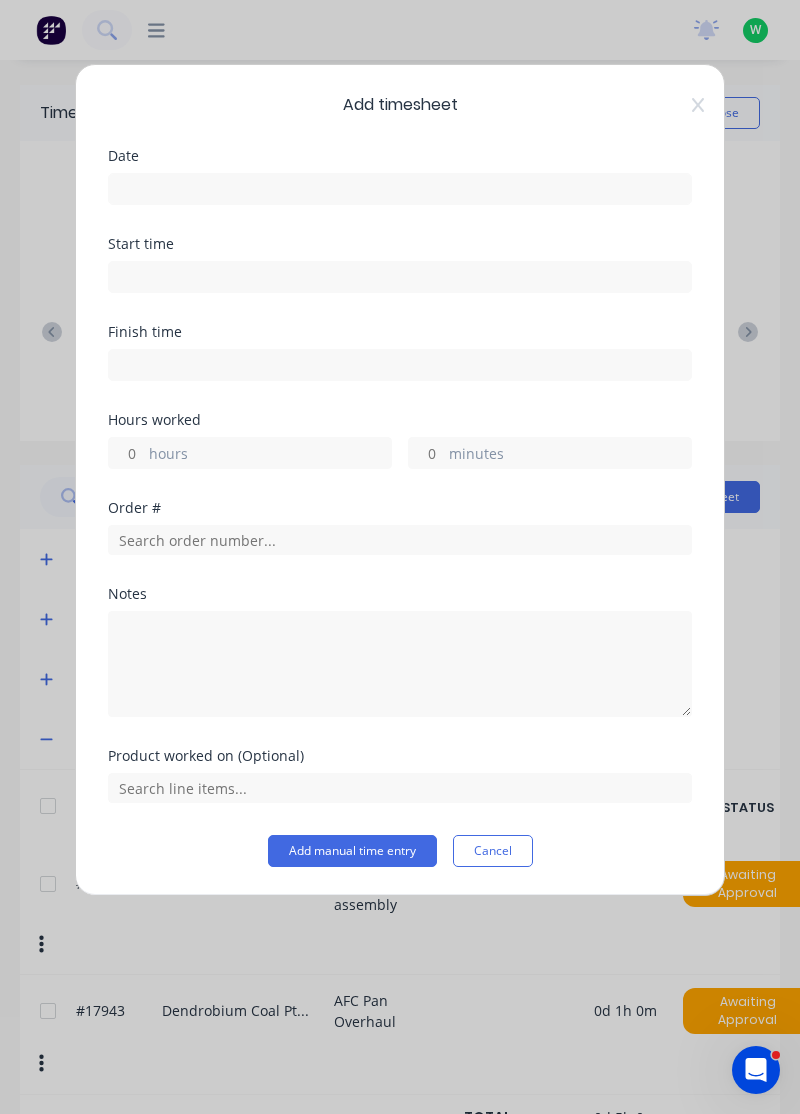 click at bounding box center [400, 189] 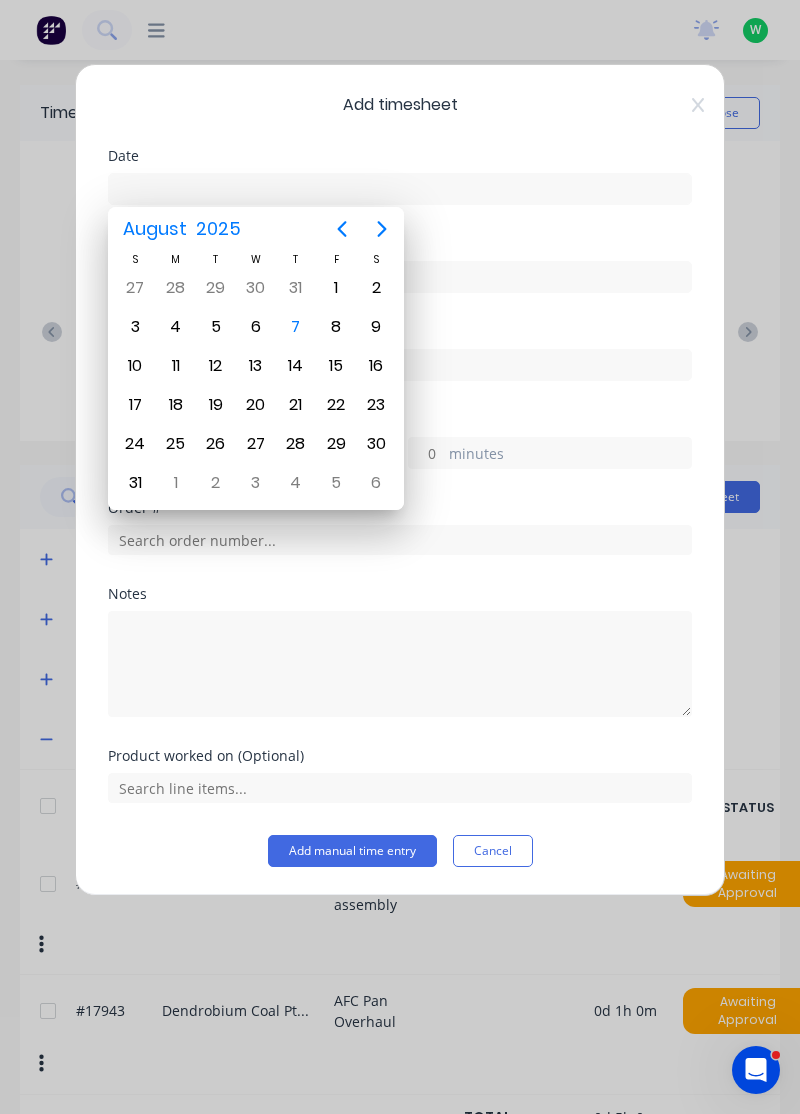 click on "7" at bounding box center (296, 327) 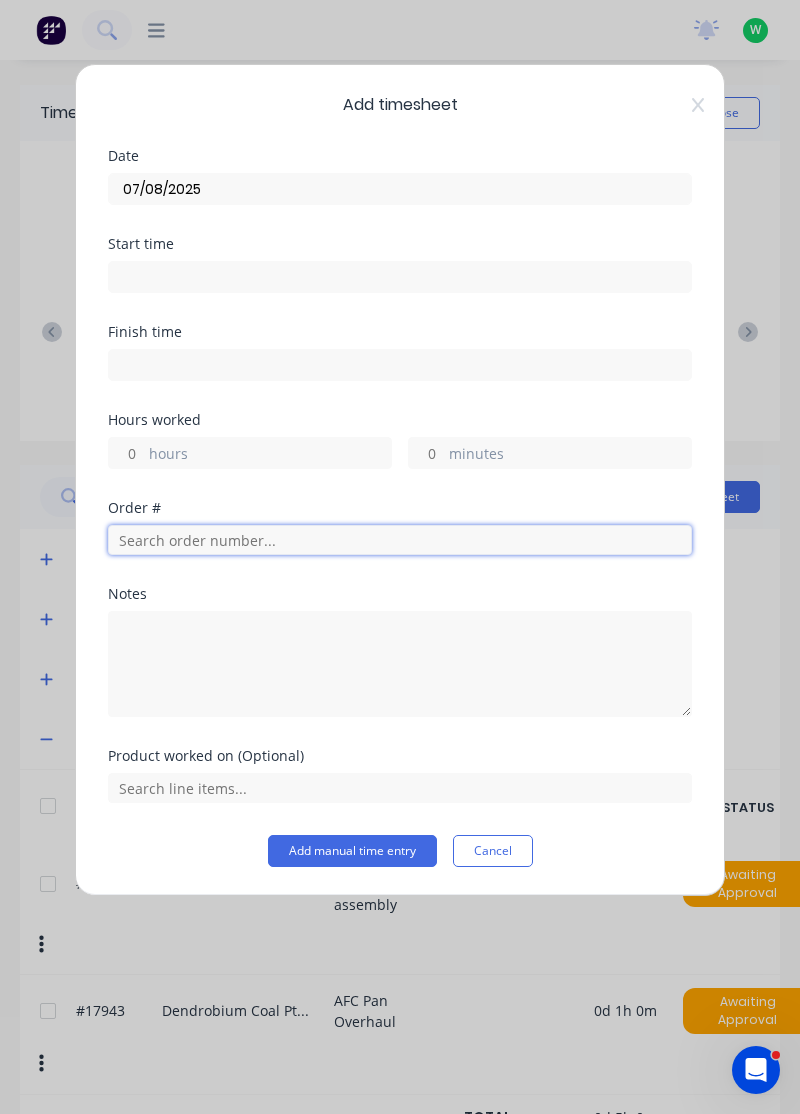 click at bounding box center [400, 540] 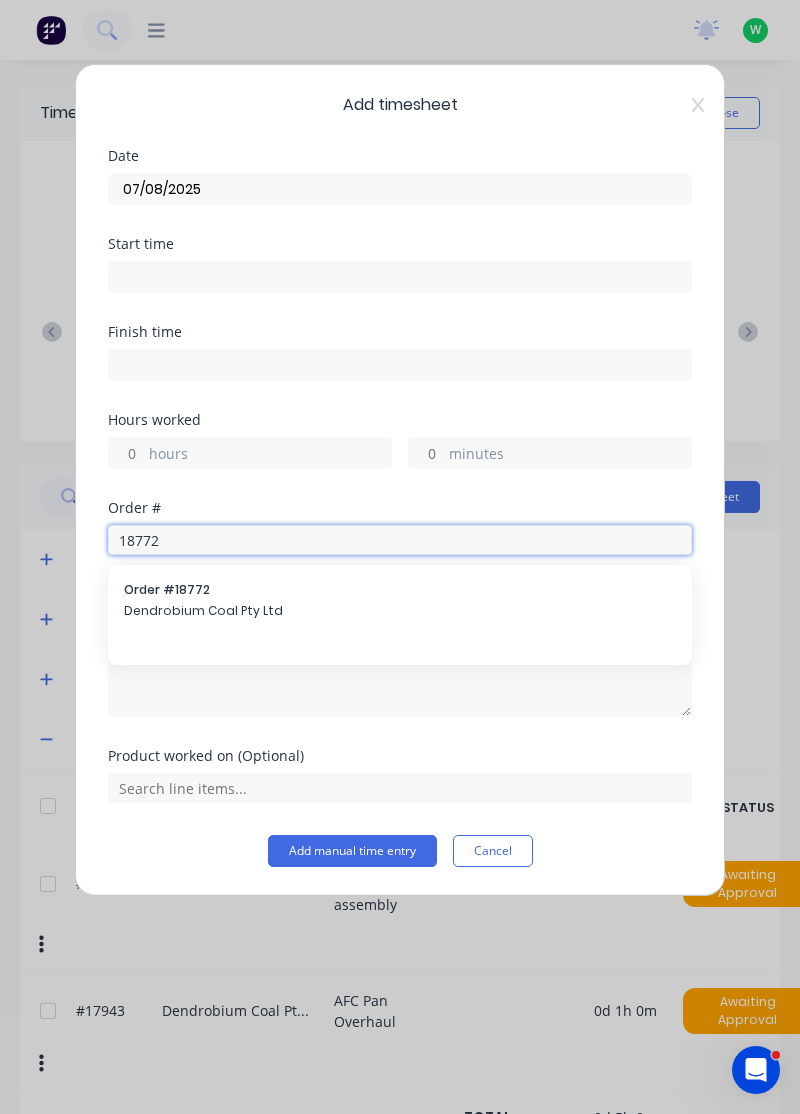type on "18772" 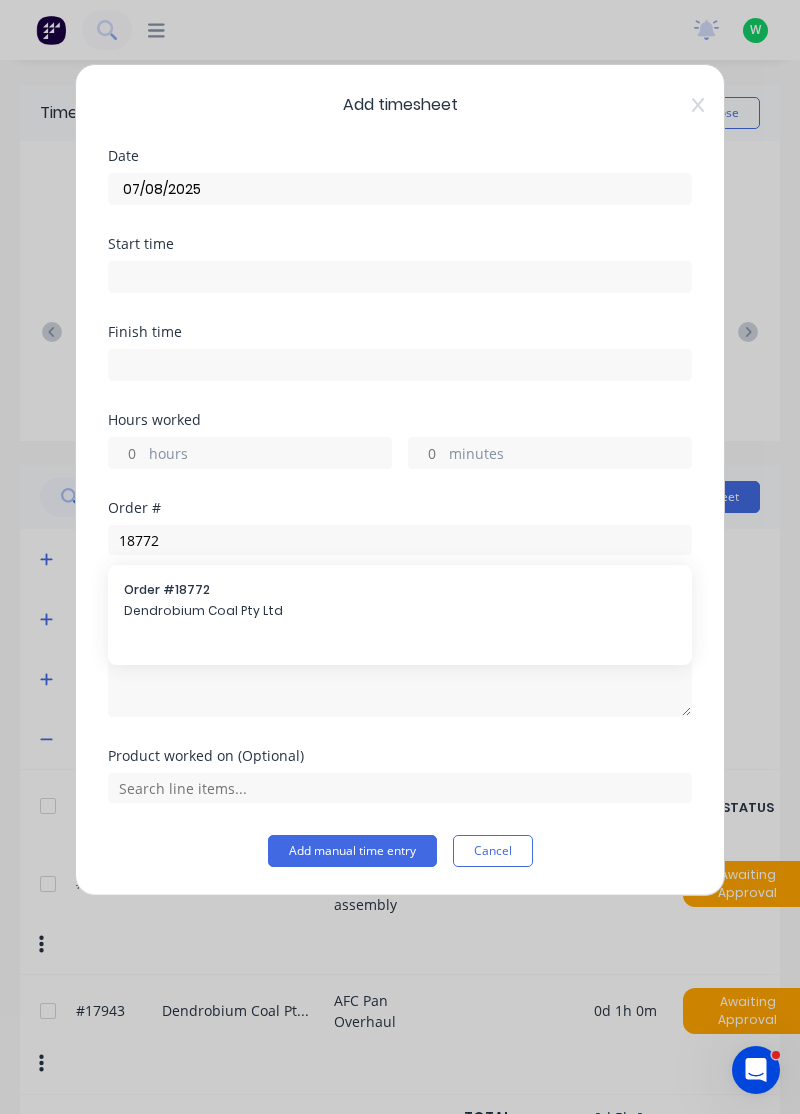 click on "Order # 18772" at bounding box center (400, 590) 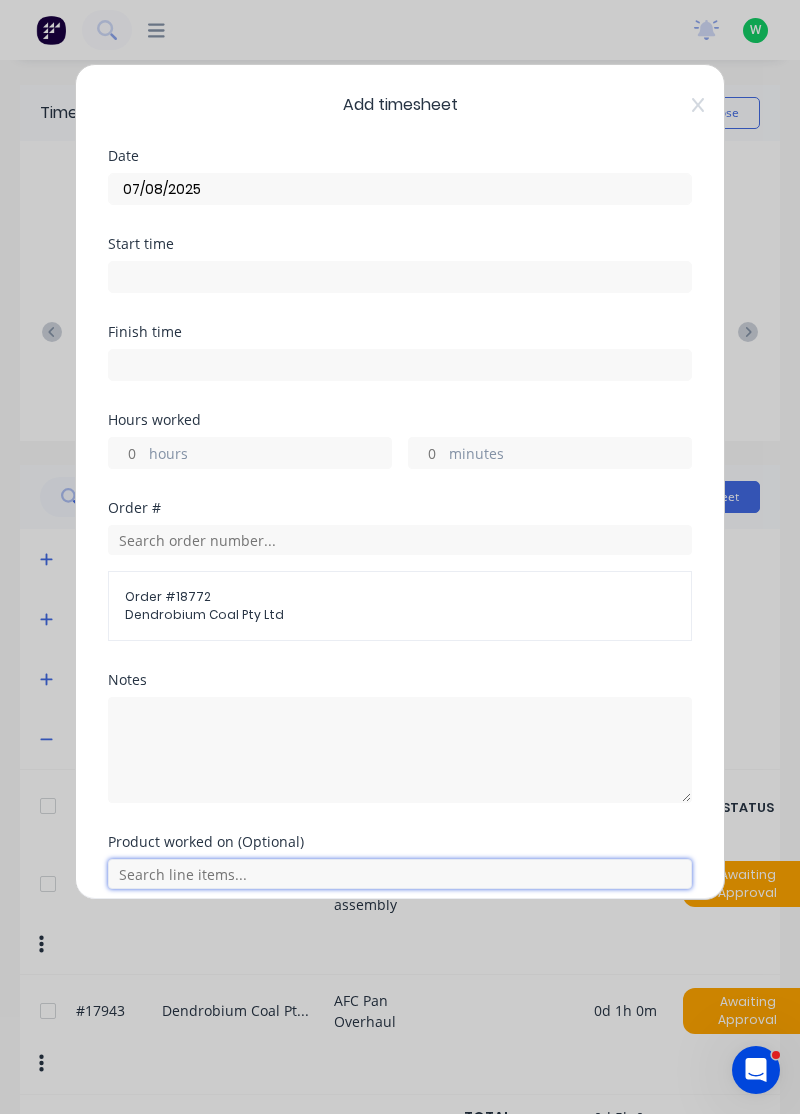 click at bounding box center [400, 874] 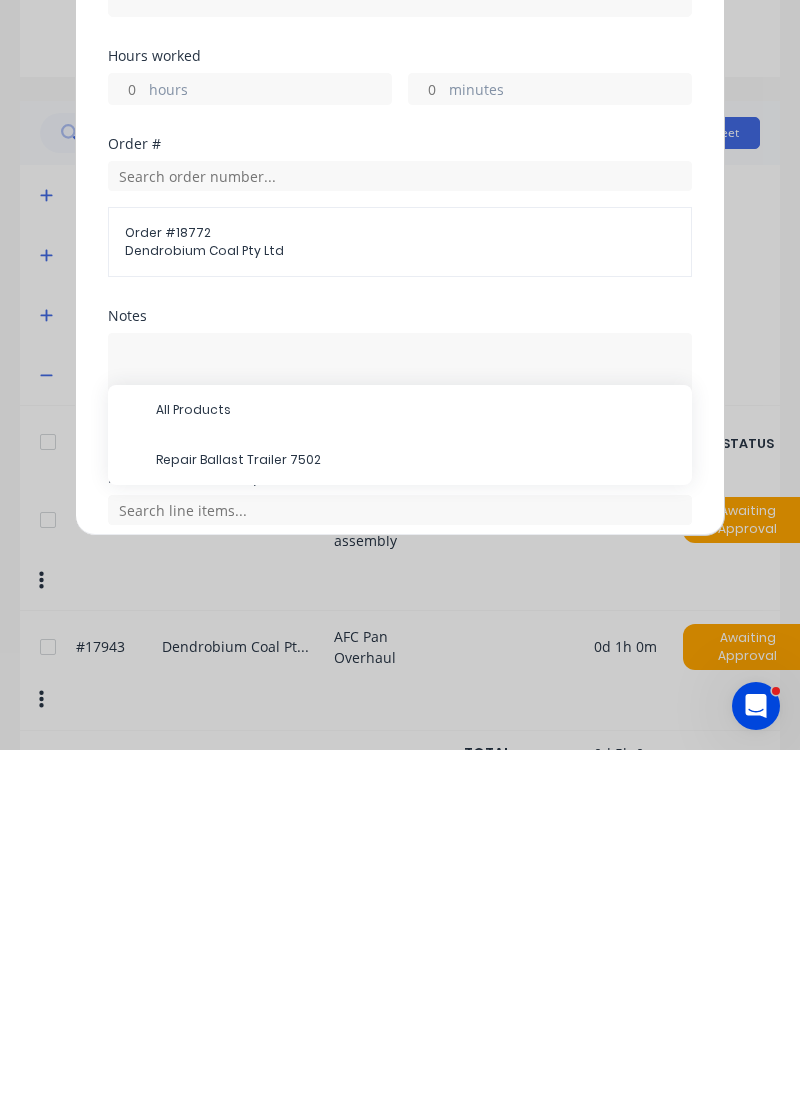 click on "Repair Ballast Trailer 7502" at bounding box center (416, 824) 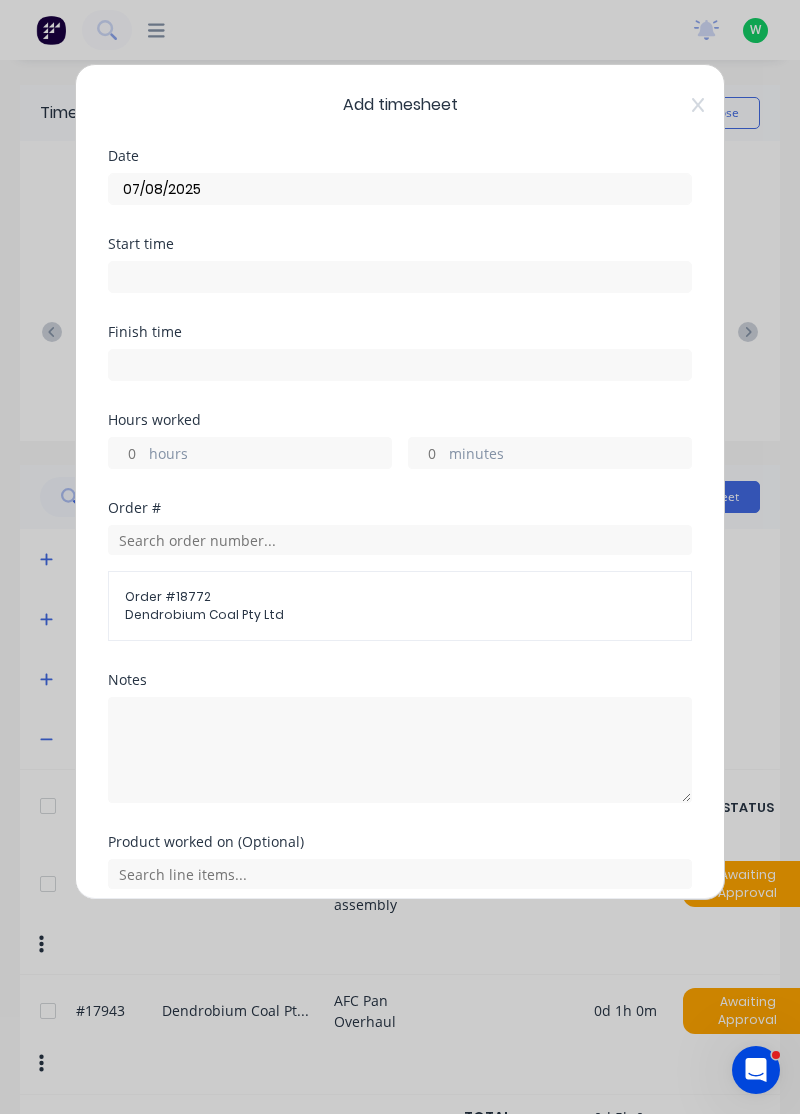 click on "hours" at bounding box center [270, 455] 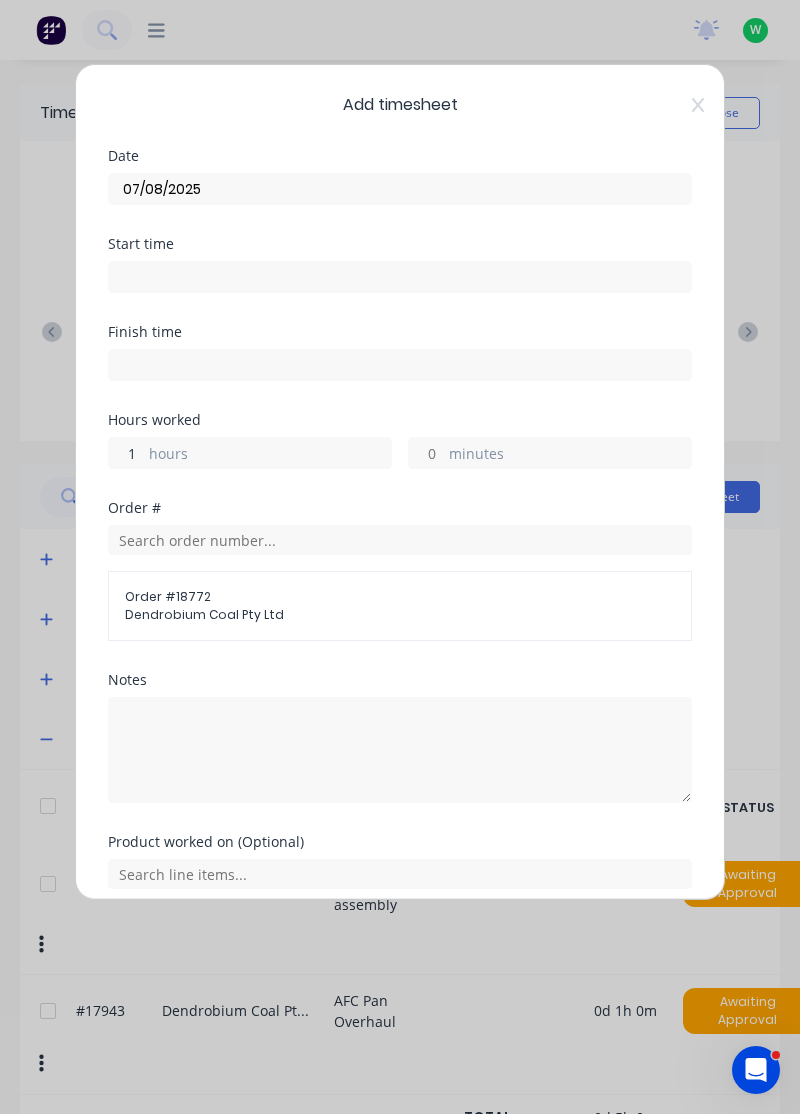 scroll, scrollTop: 74, scrollLeft: 0, axis: vertical 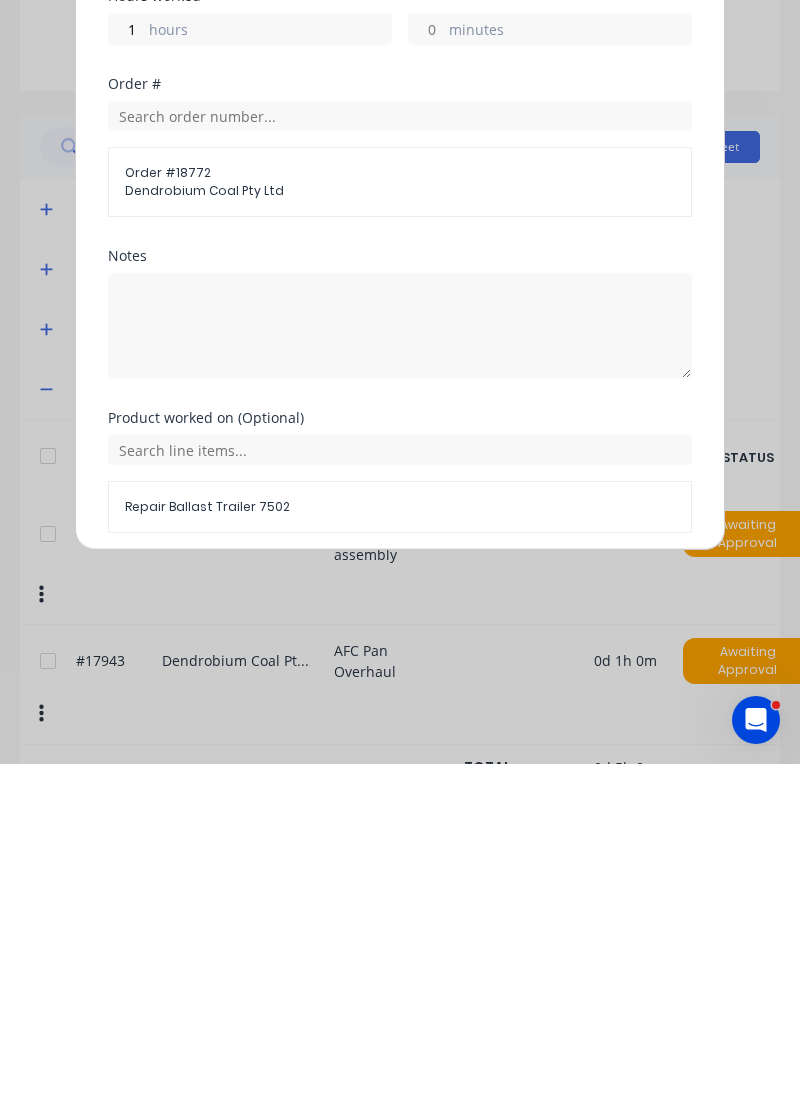 click on "Add manual time entry" at bounding box center [352, 931] 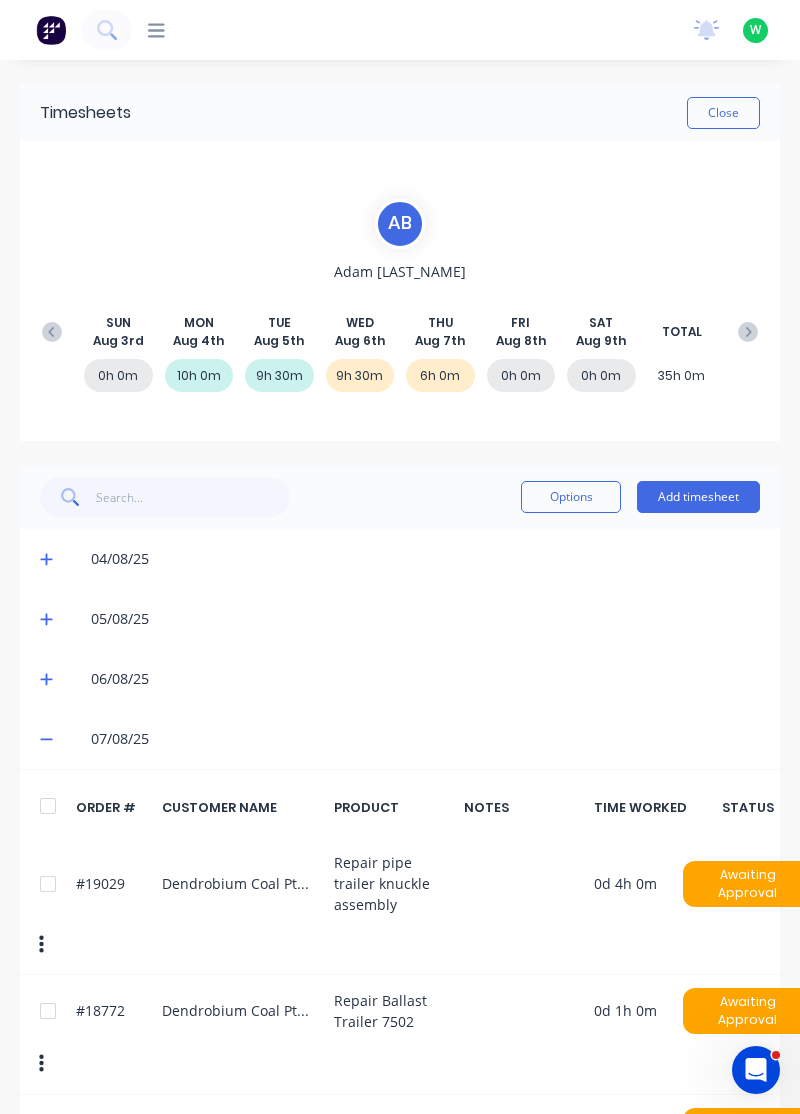 click on "Add timesheet" at bounding box center (698, 497) 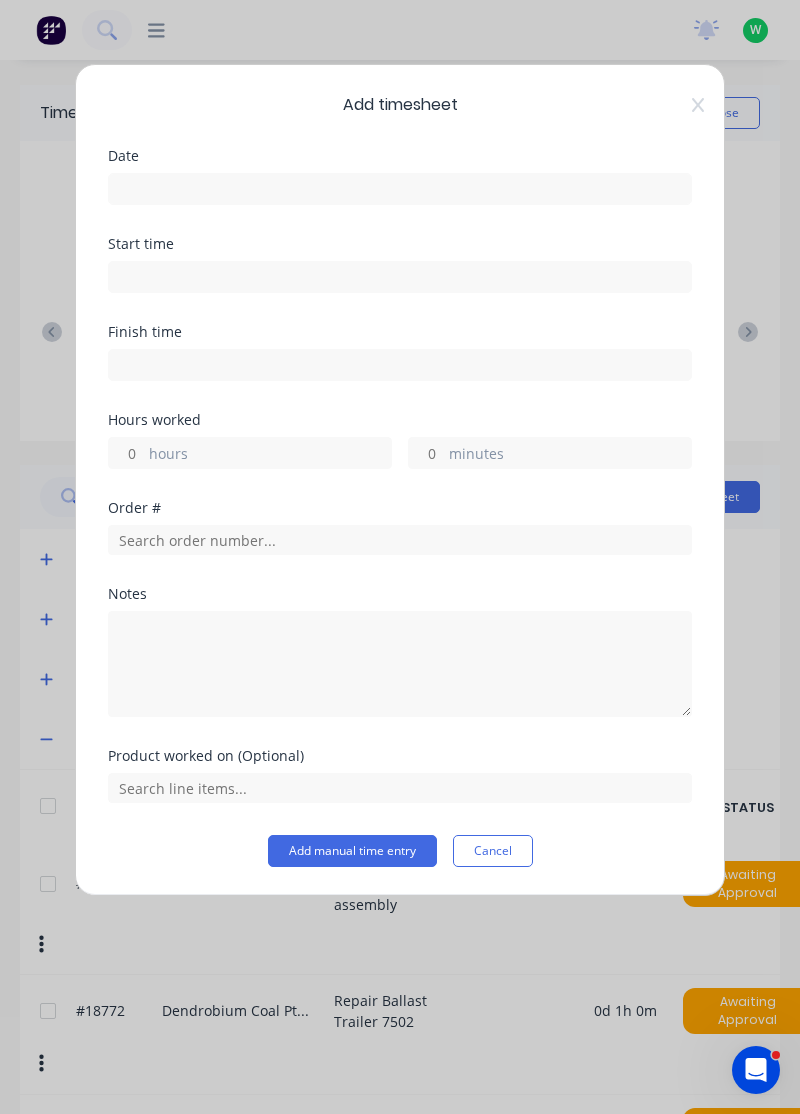 click at bounding box center [400, 189] 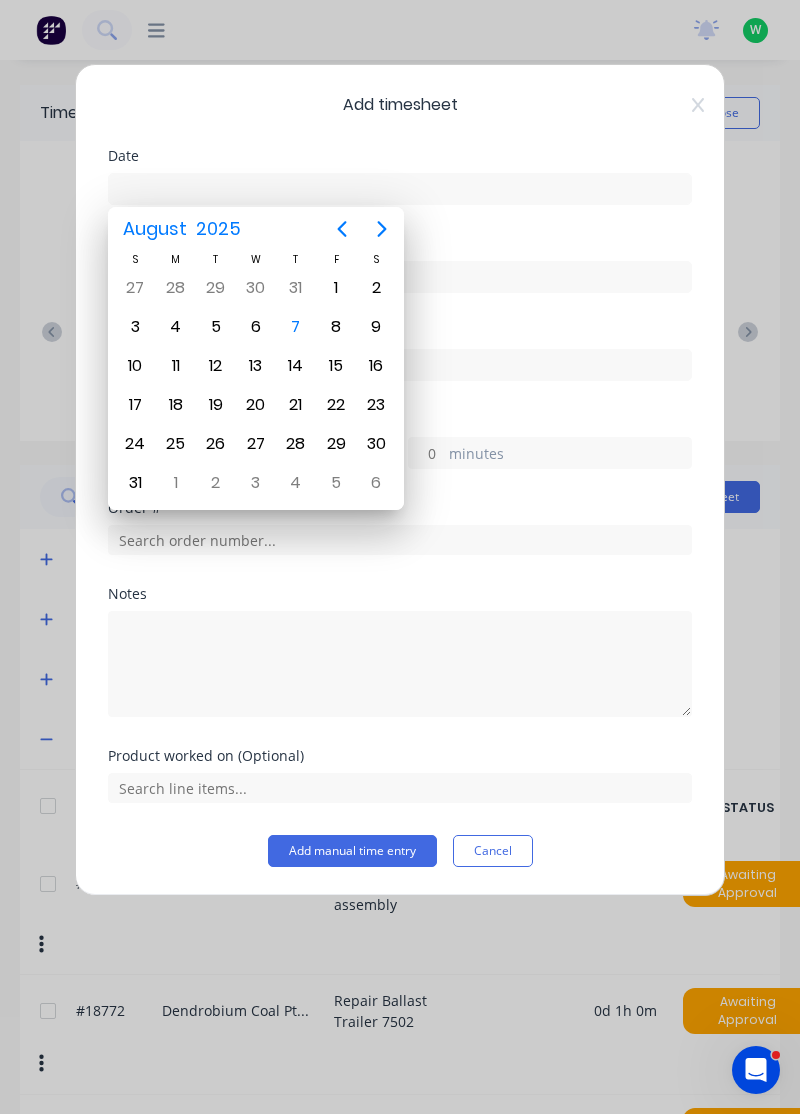 click on "7" at bounding box center (296, 327) 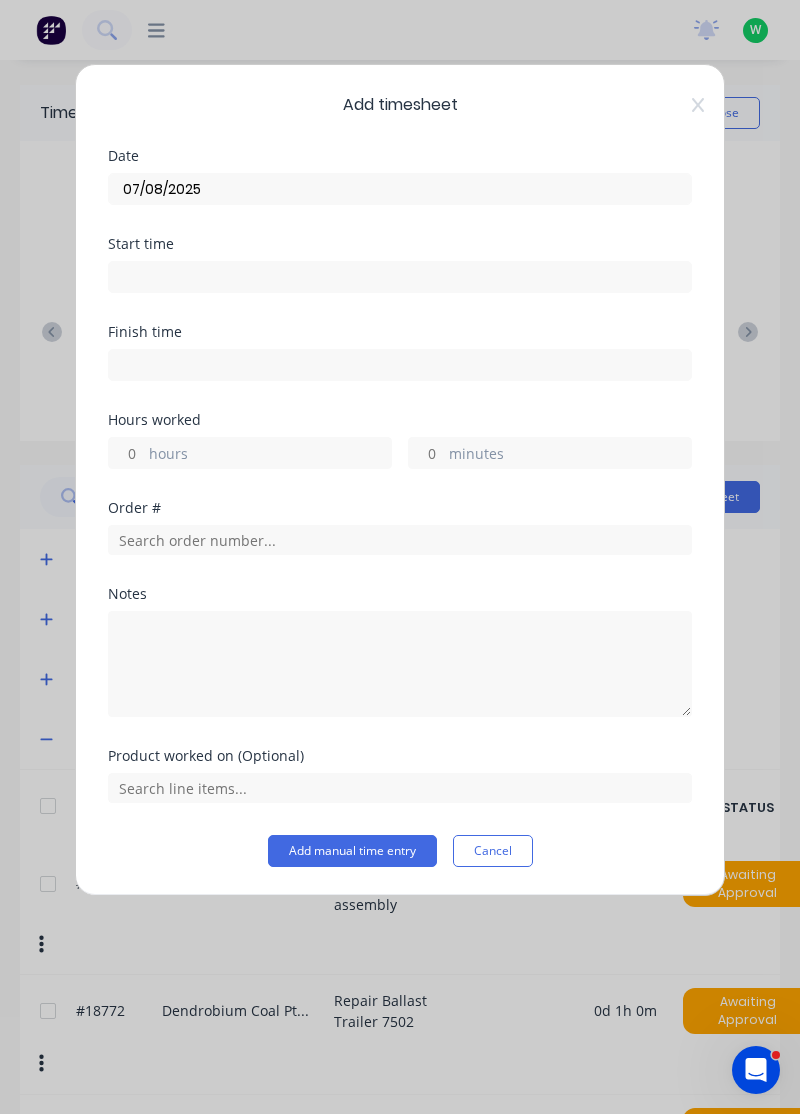 click on "hours" at bounding box center [270, 455] 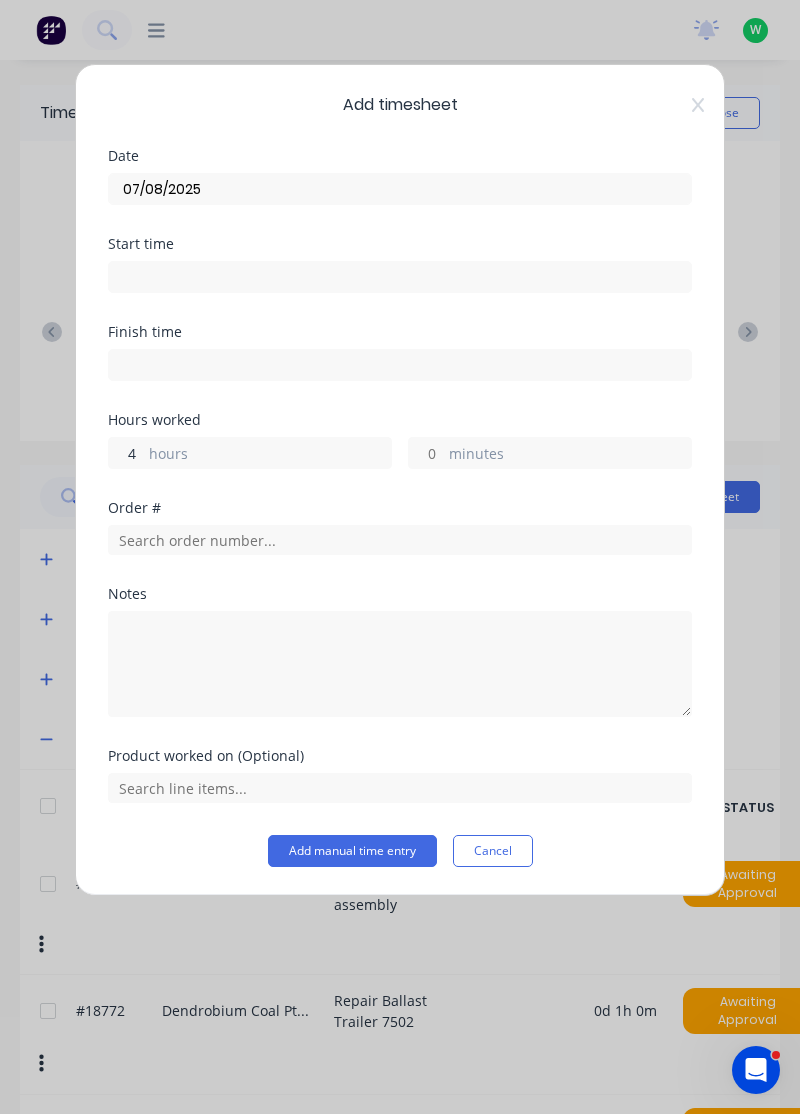 type on "4" 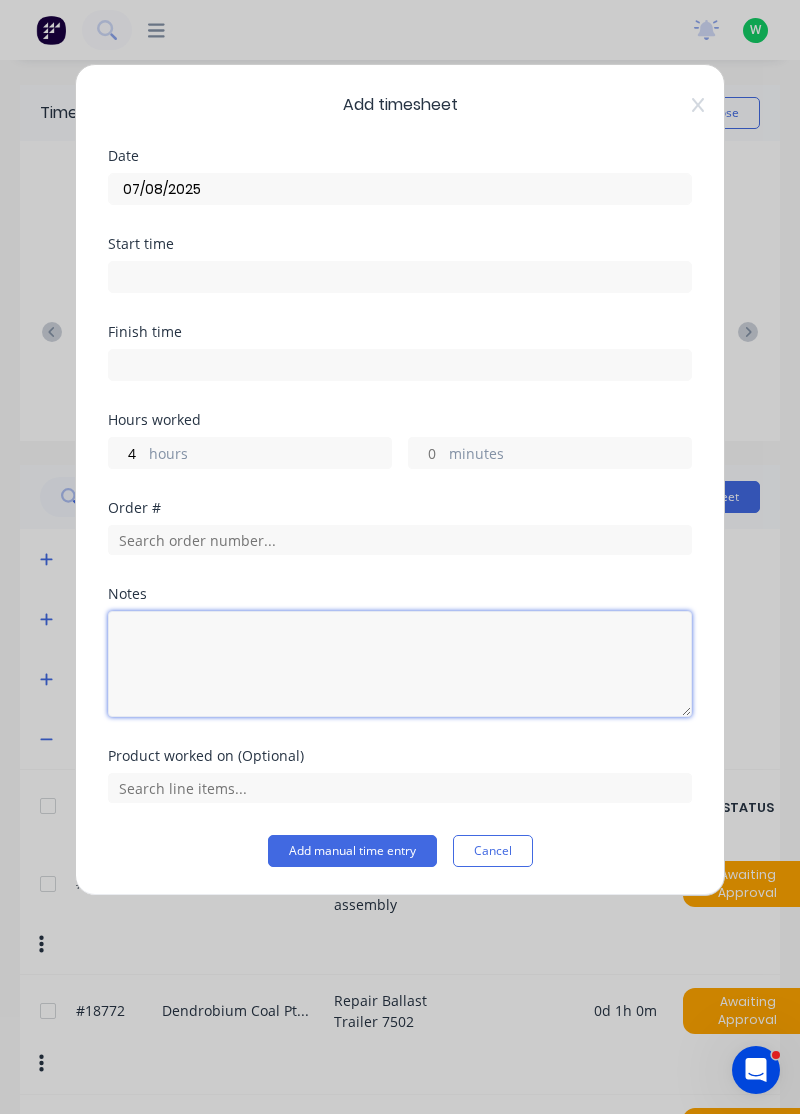 click at bounding box center (400, 664) 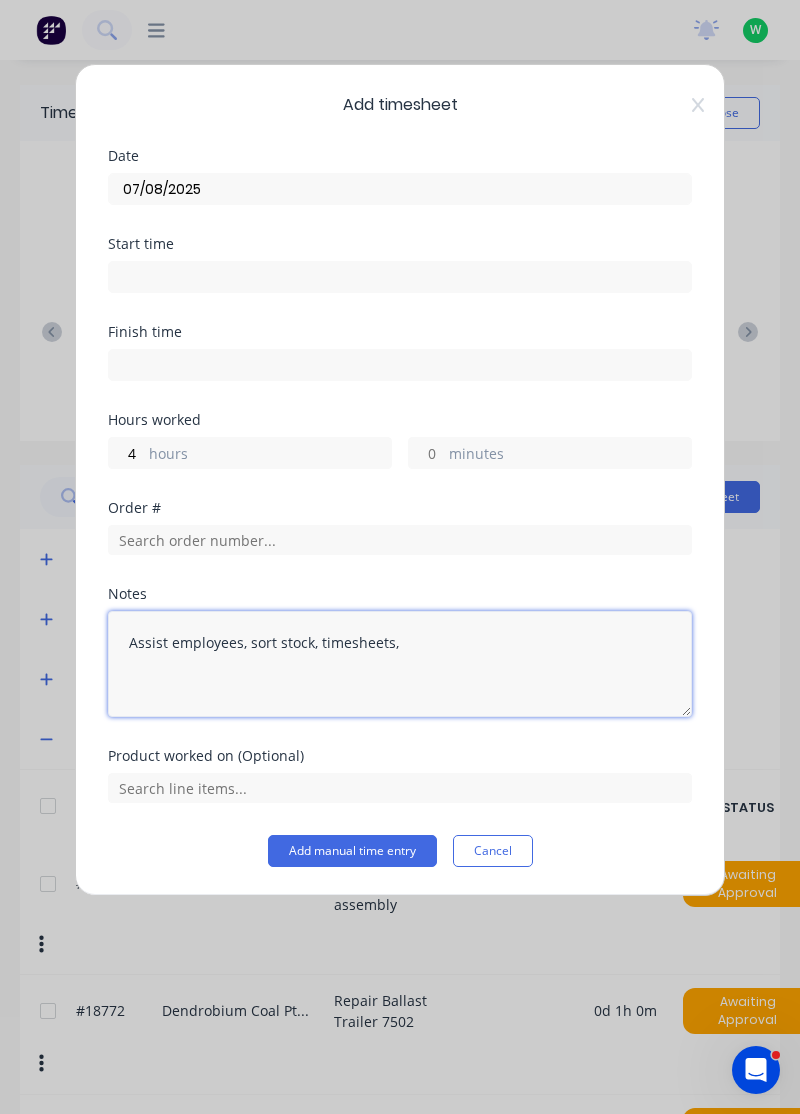 click on "Assist employees, sort stock, timesheets," at bounding box center [400, 664] 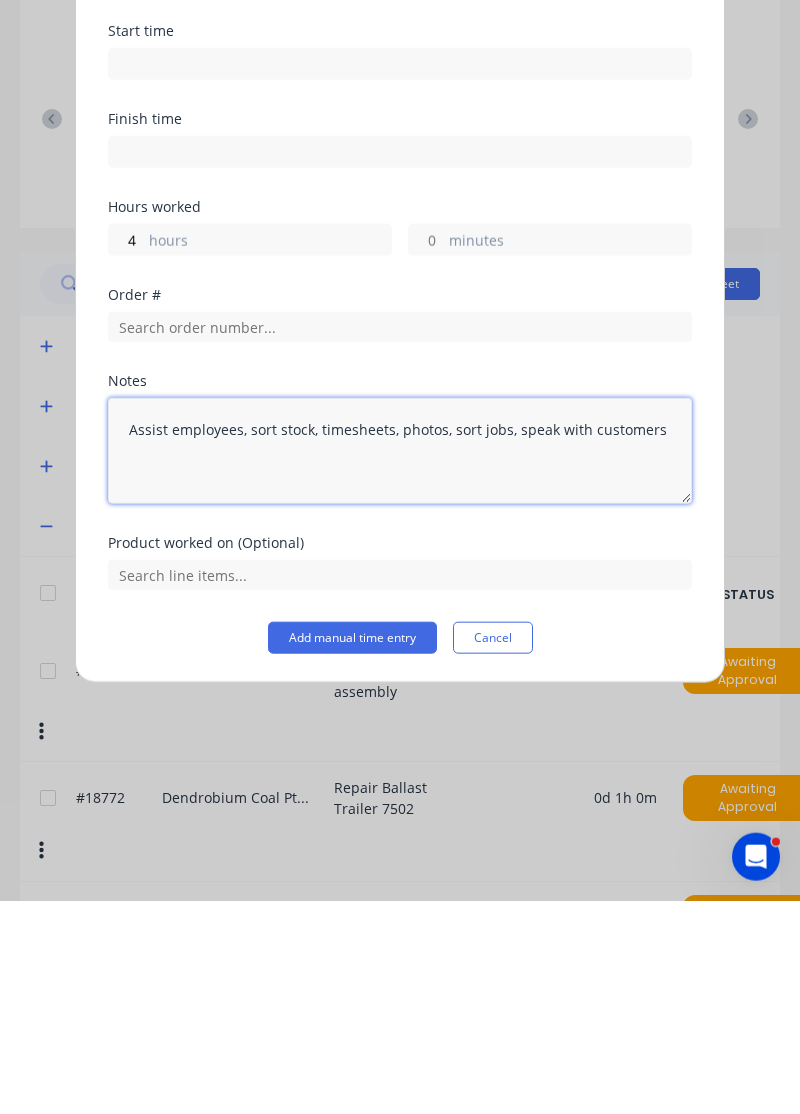 type on "Assist employees, sort stock, timesheets, photos, sort jobs, speak with customers" 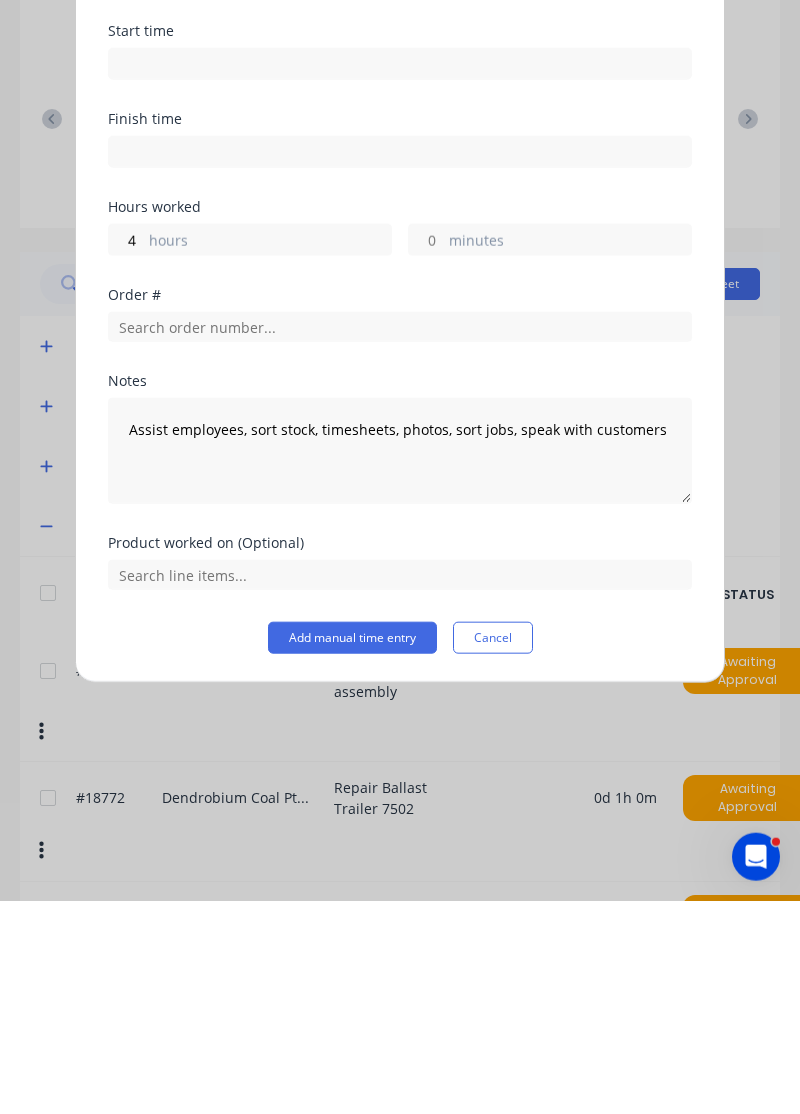 click on "Add manual time entry" at bounding box center [352, 851] 